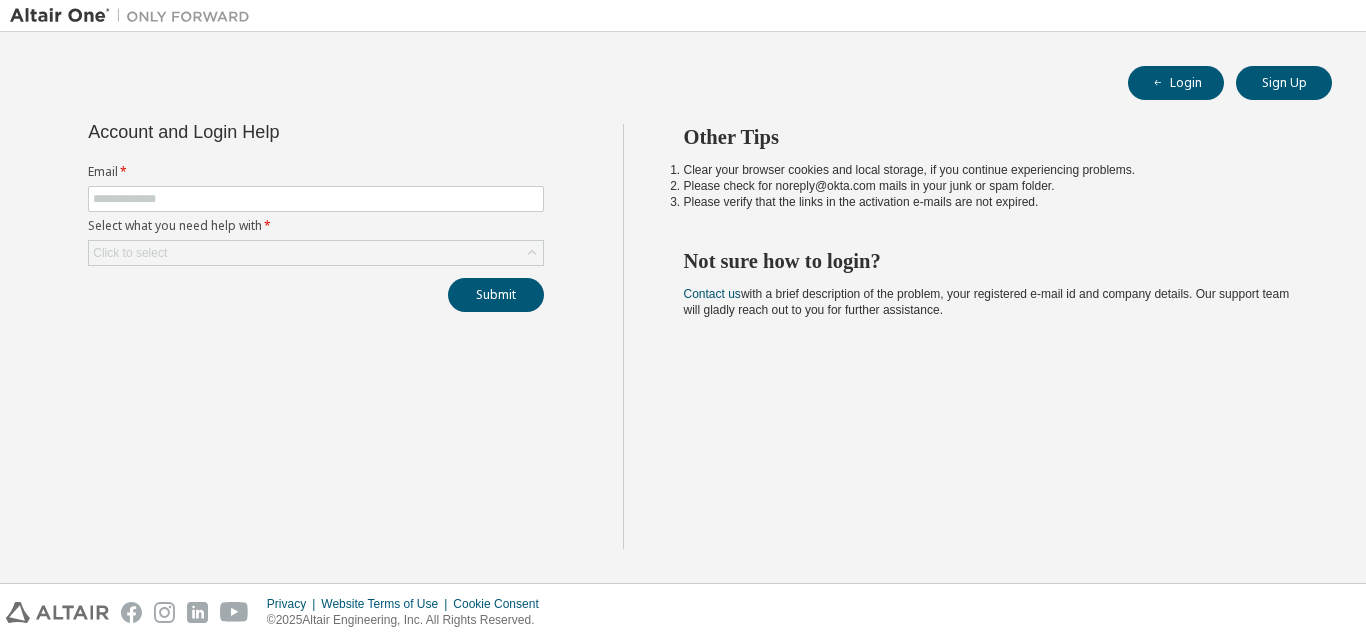 scroll, scrollTop: 0, scrollLeft: 0, axis: both 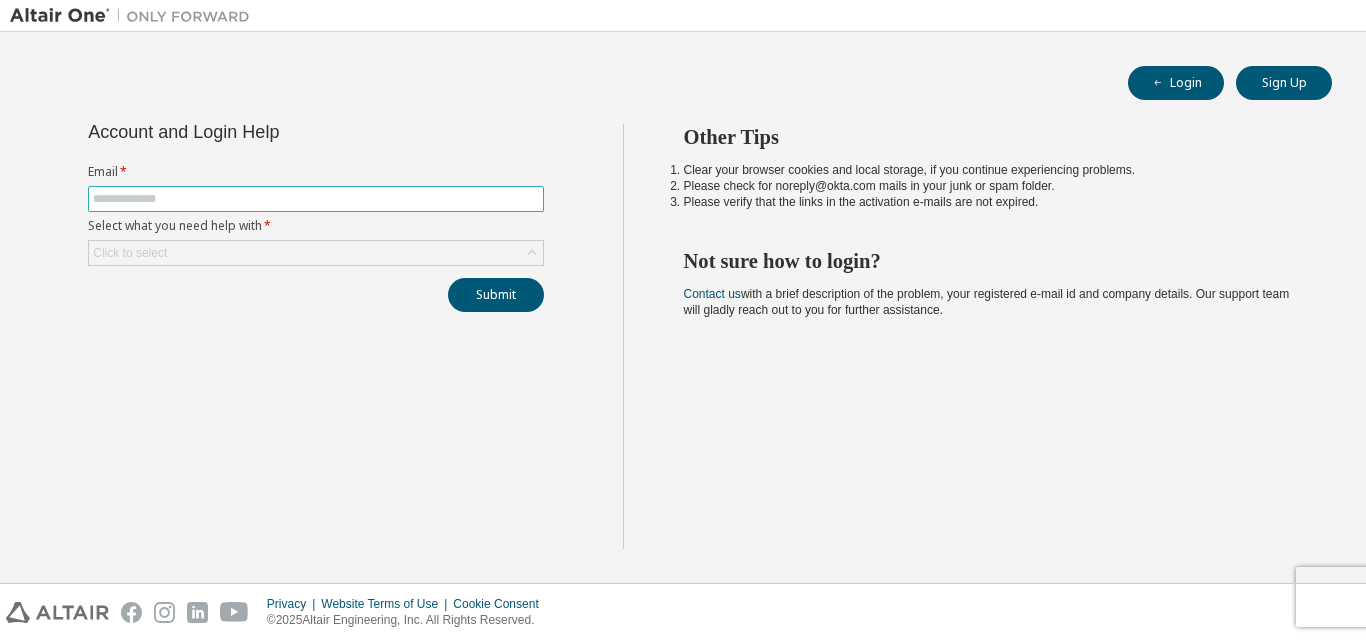 click at bounding box center (316, 199) 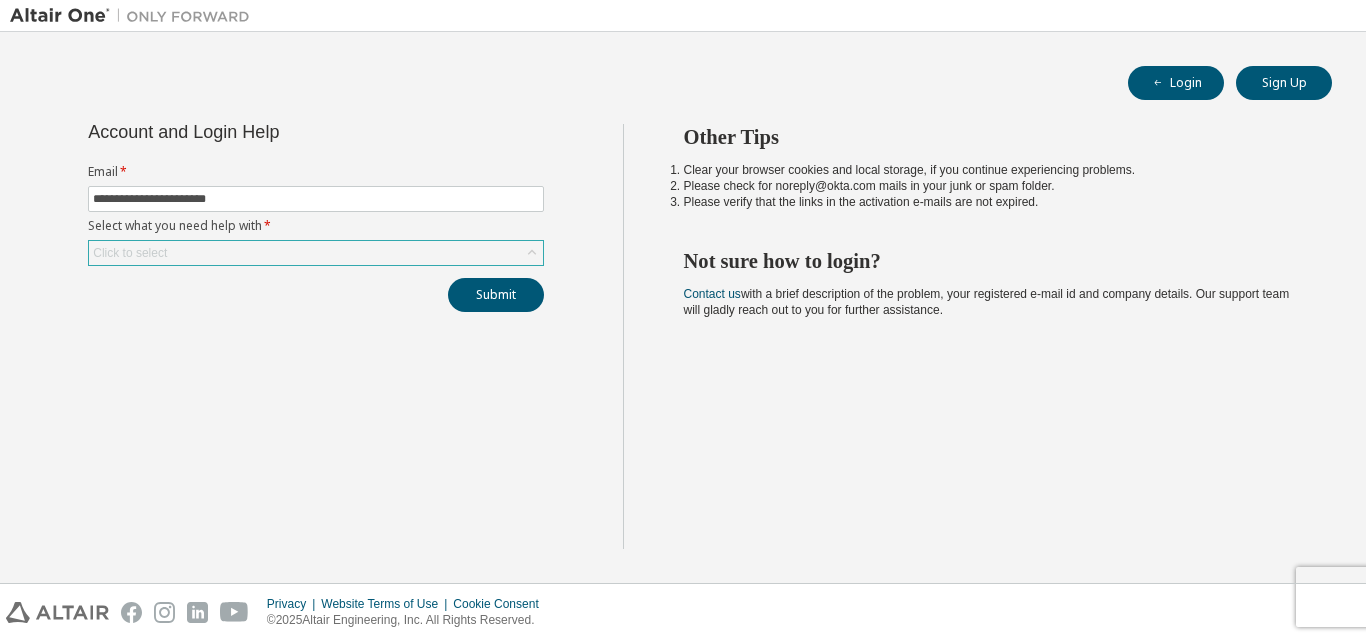 click on "Click to select" at bounding box center (316, 253) 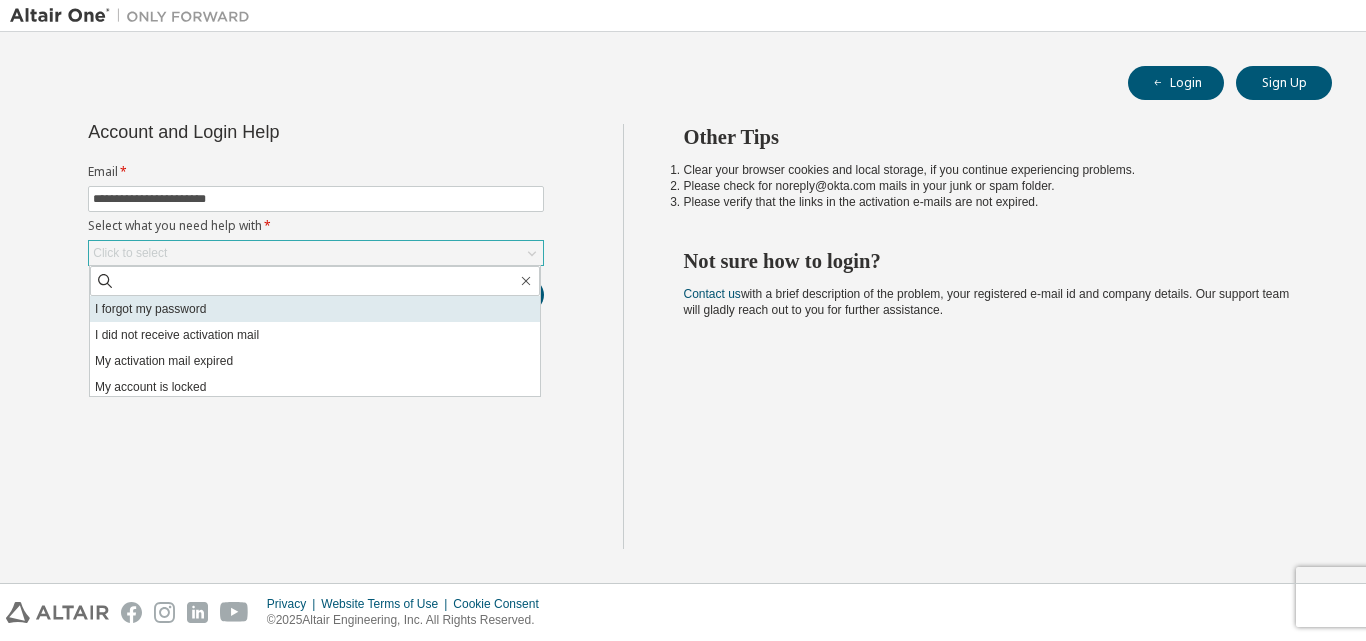 click on "I forgot my password" at bounding box center [315, 309] 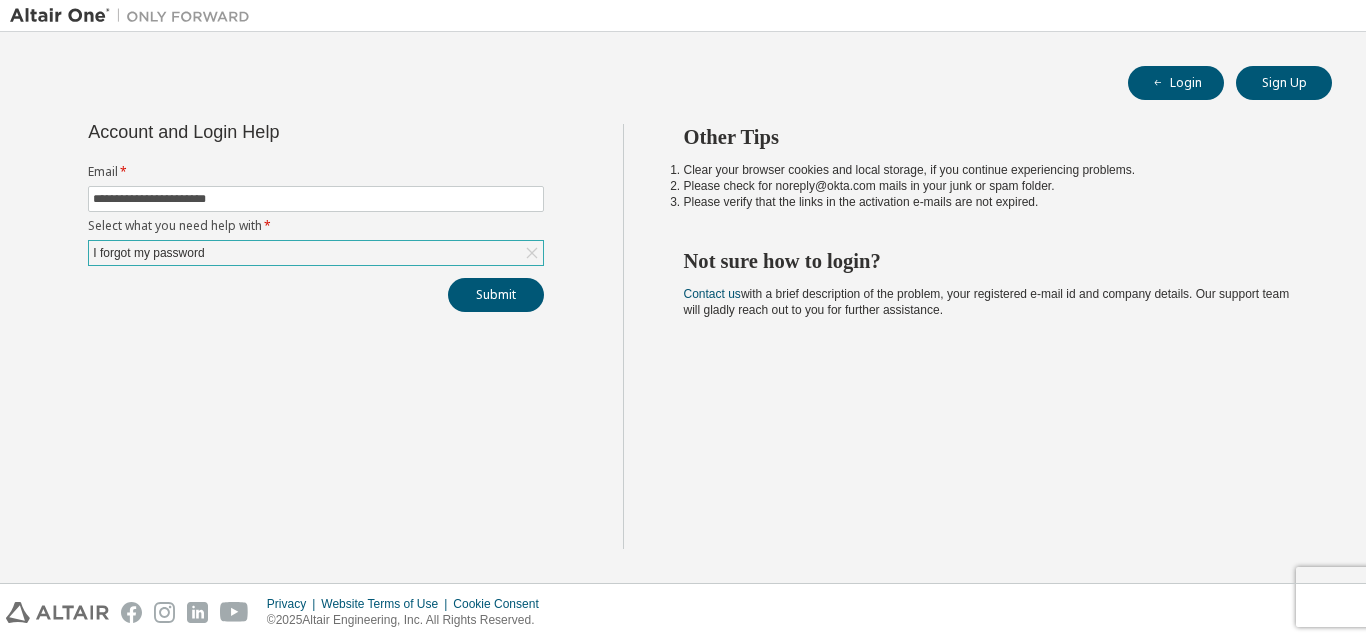 click on "Submit" at bounding box center [316, 295] 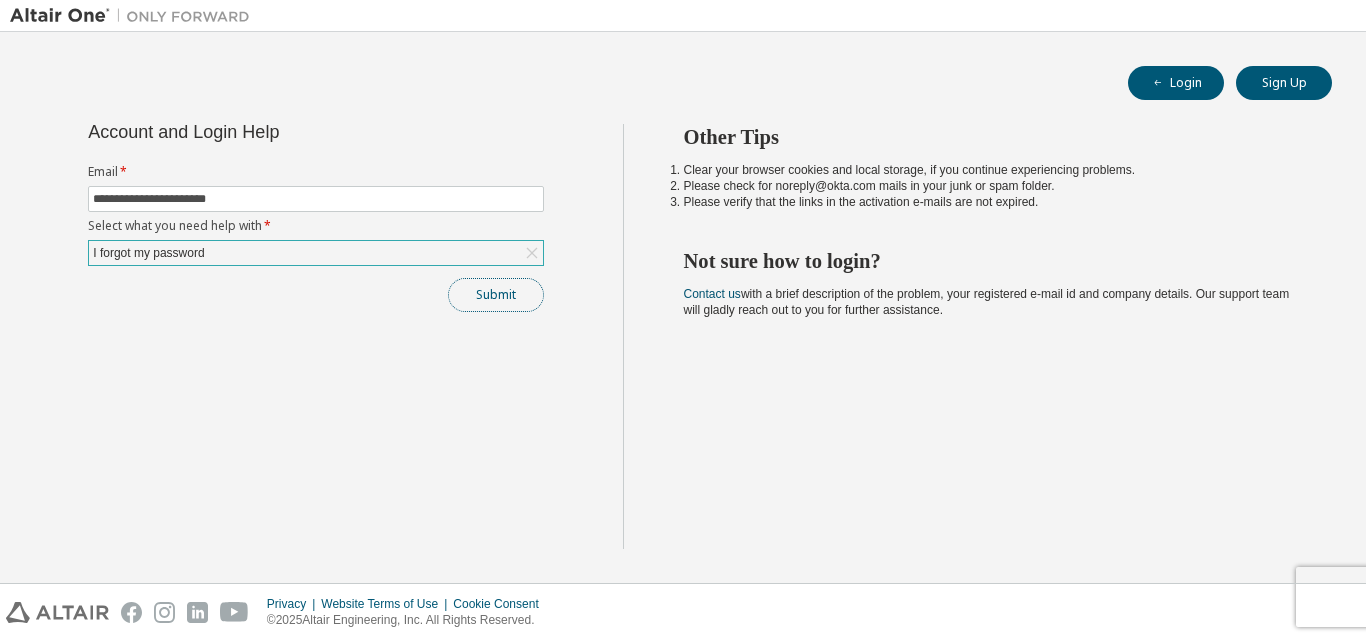 click on "Submit" at bounding box center (496, 295) 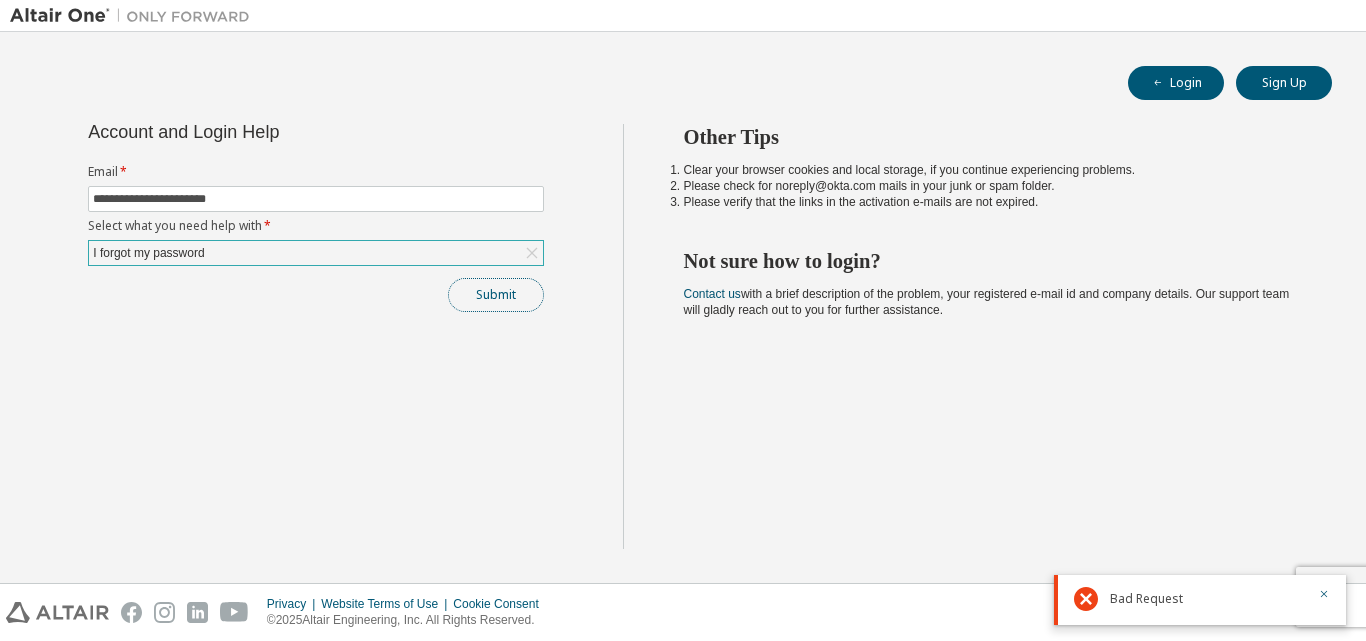 click on "Submit" at bounding box center [496, 295] 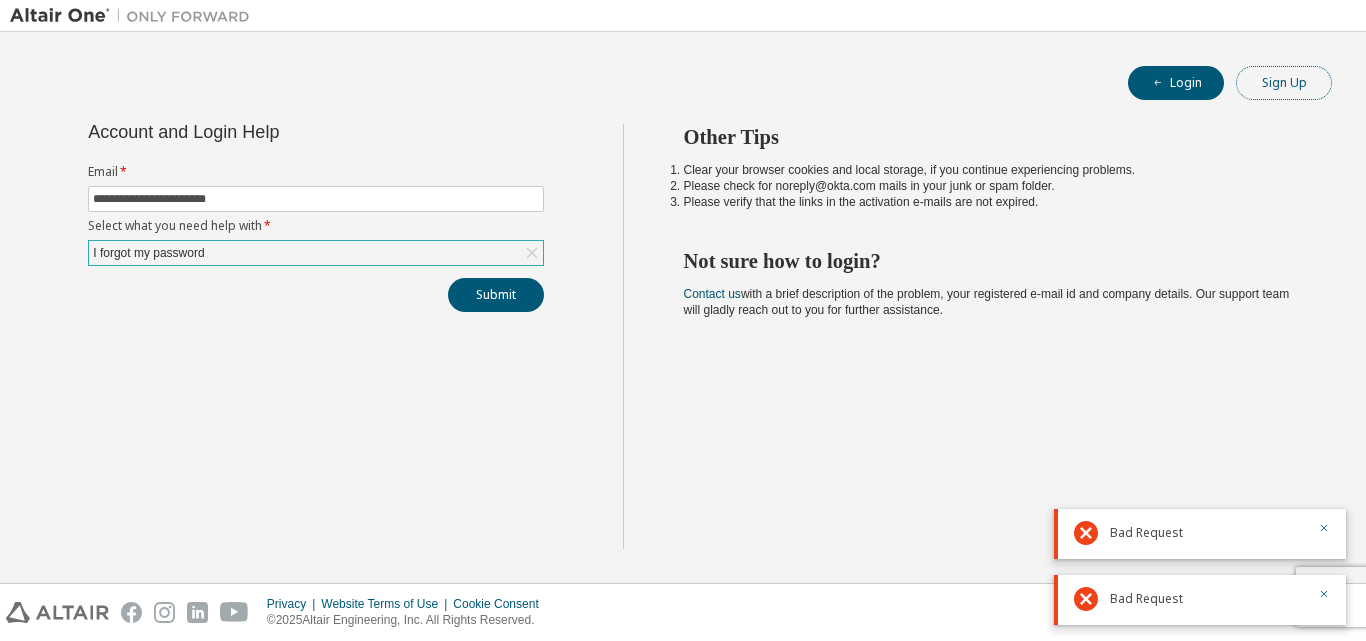 click on "Sign Up" at bounding box center (1284, 83) 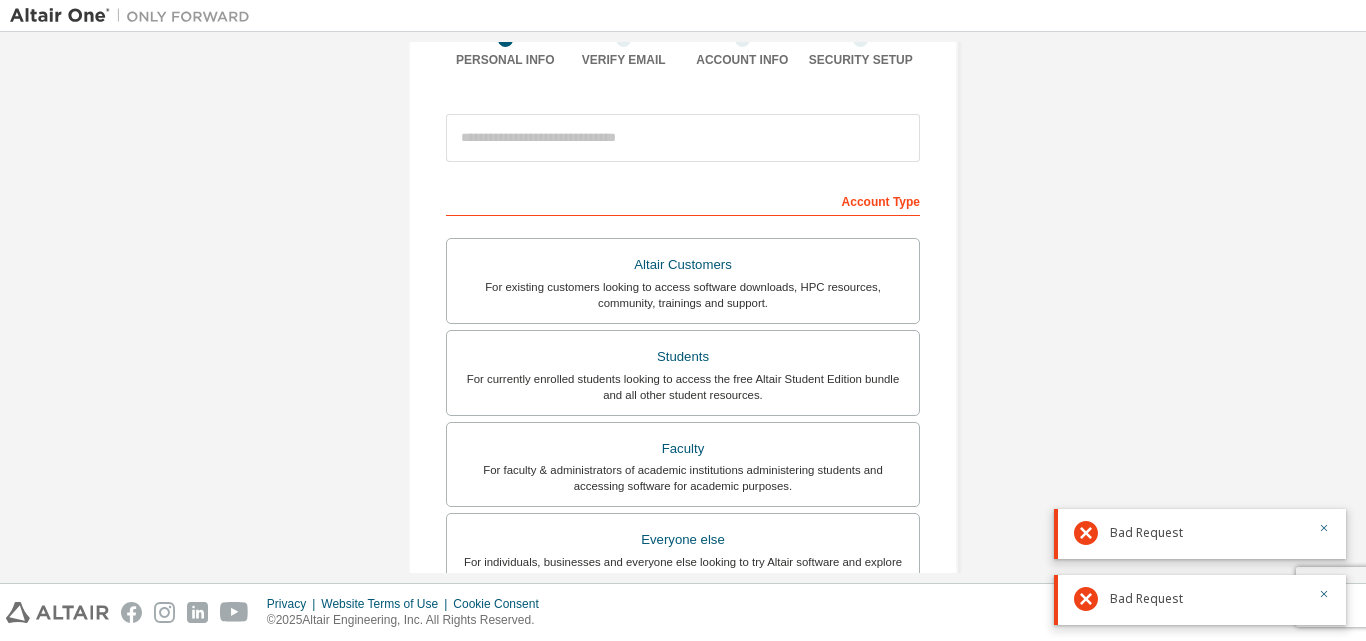 scroll, scrollTop: 153, scrollLeft: 0, axis: vertical 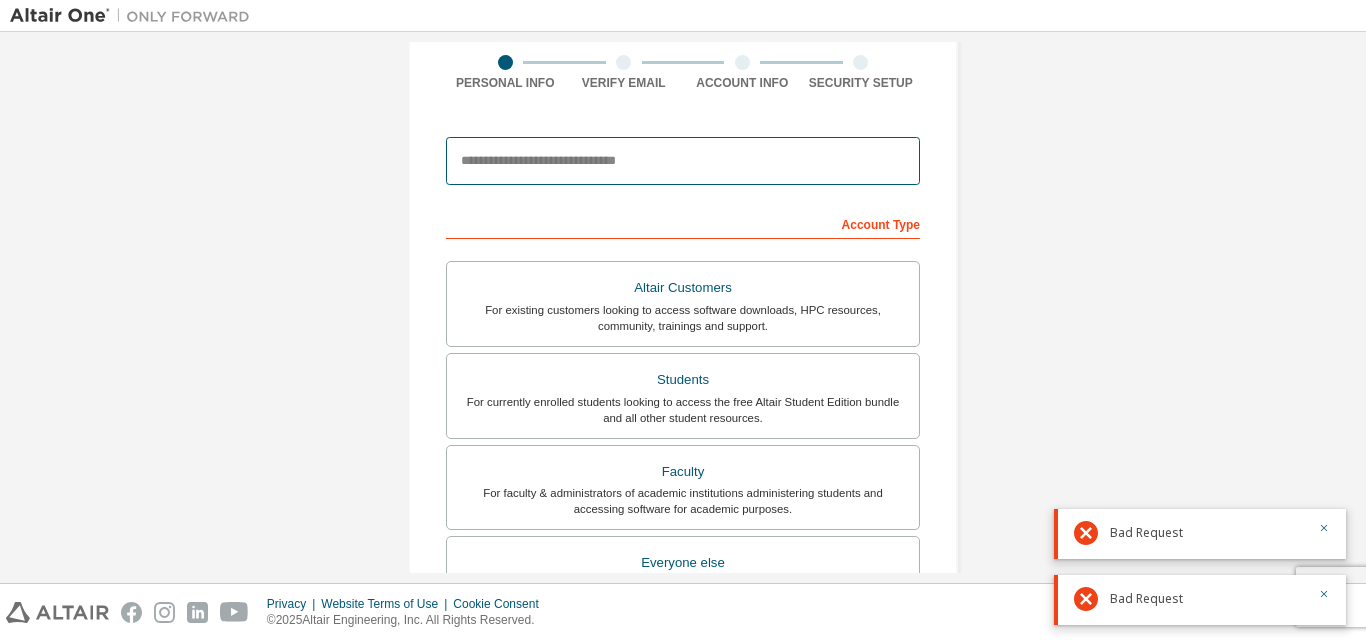 click at bounding box center (683, 161) 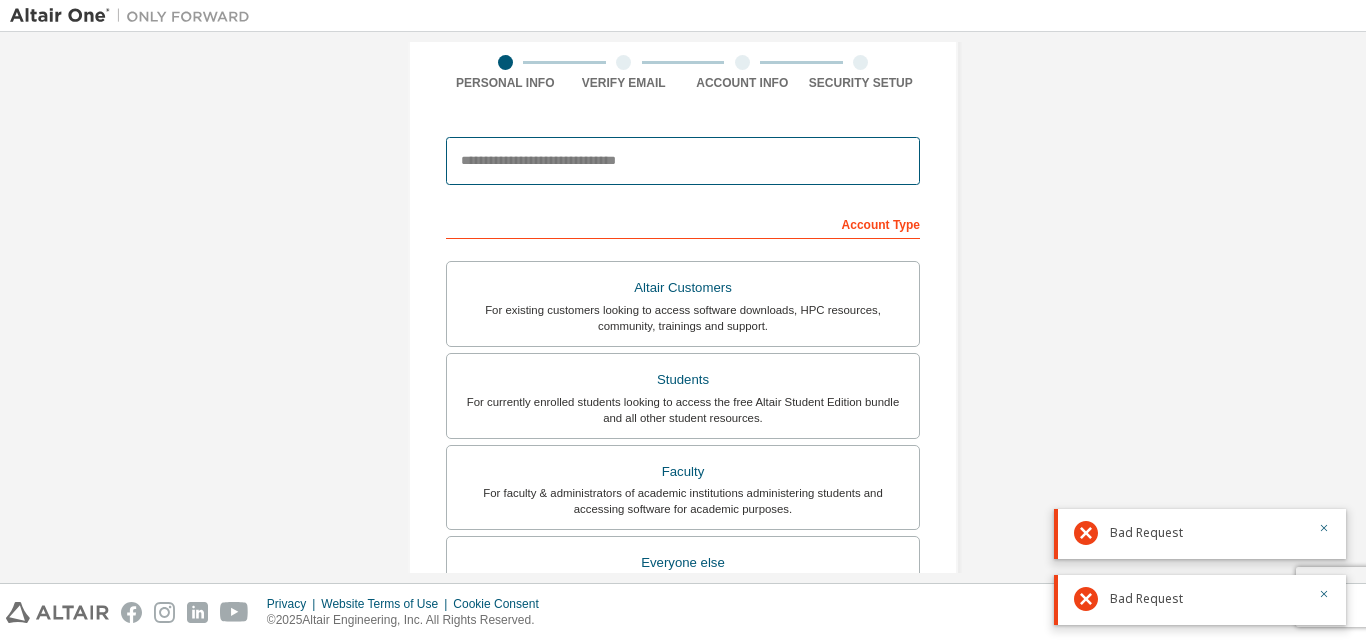 type on "**********" 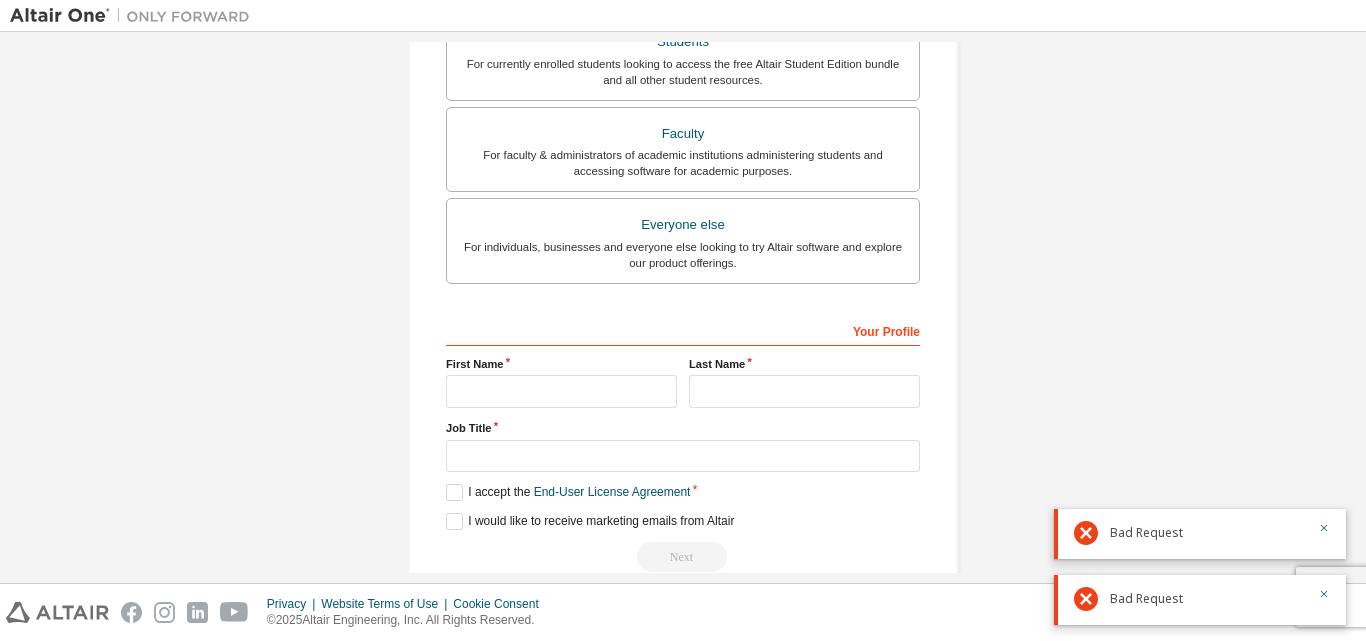 scroll, scrollTop: 494, scrollLeft: 0, axis: vertical 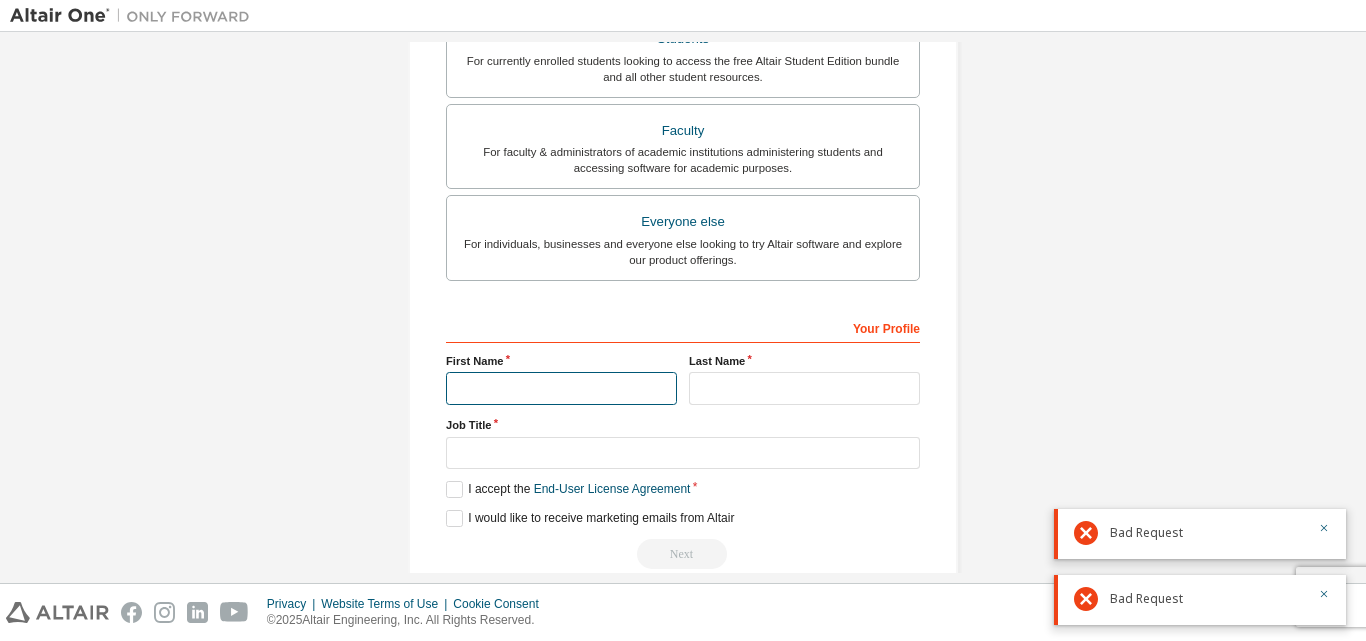 click at bounding box center [561, 388] 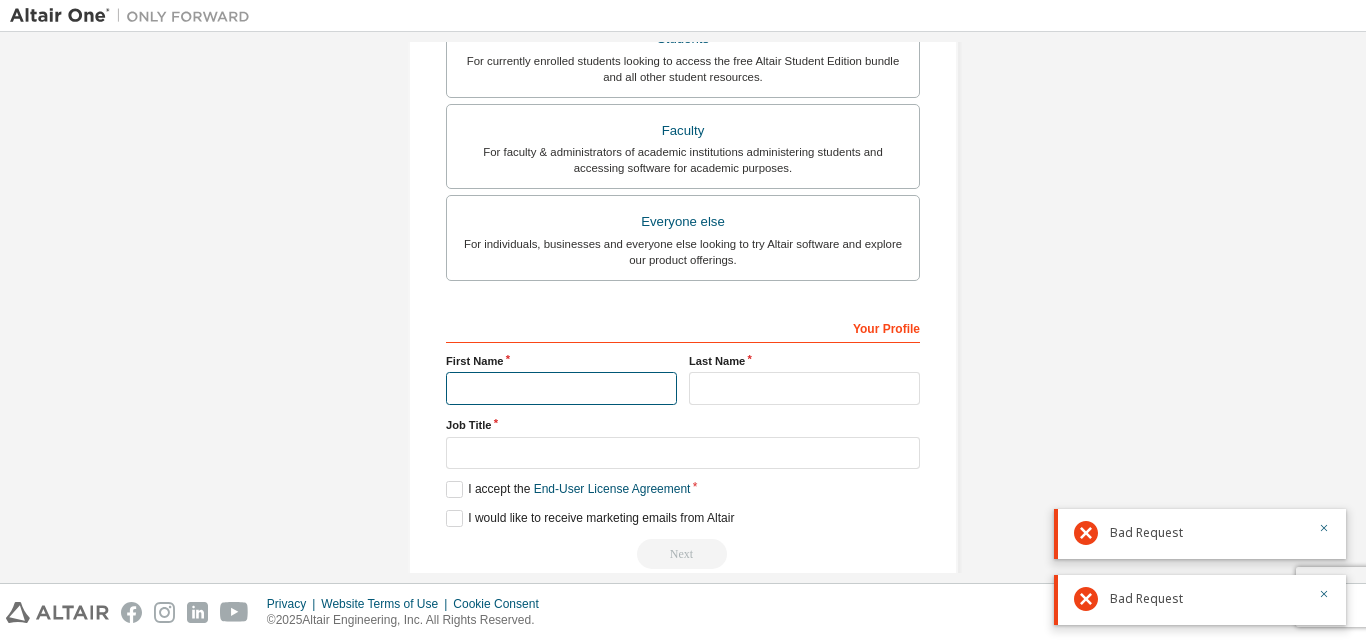 type on "*****" 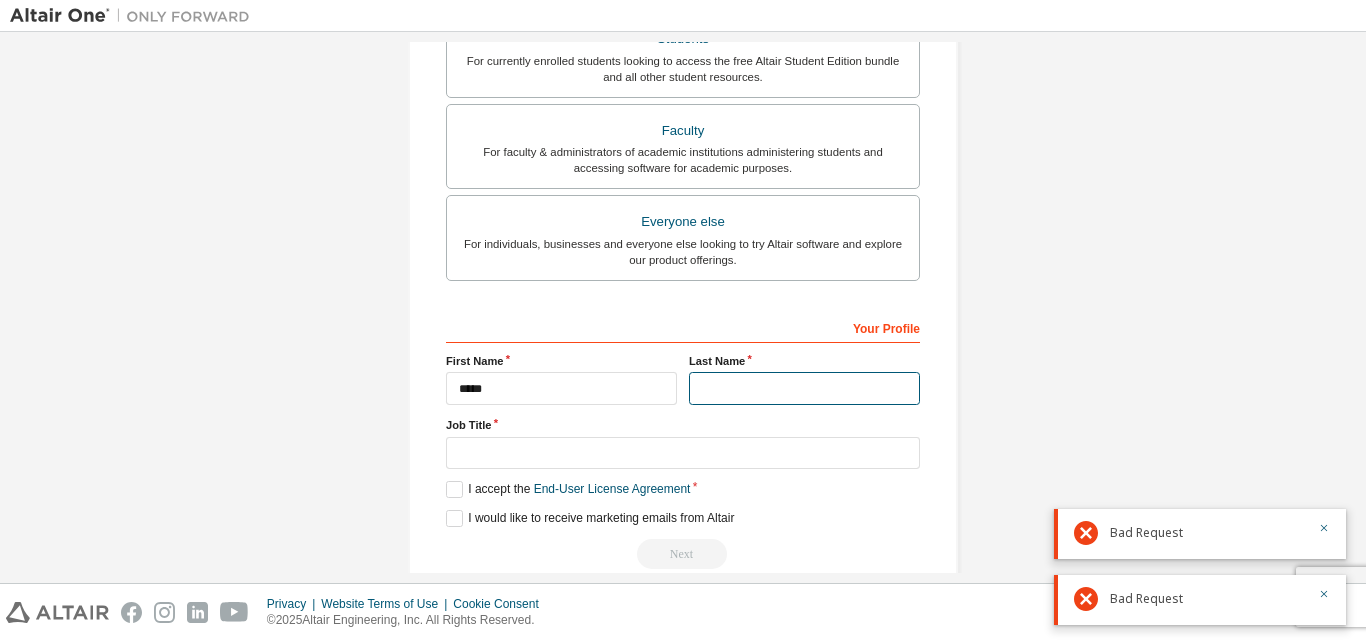 click at bounding box center (804, 388) 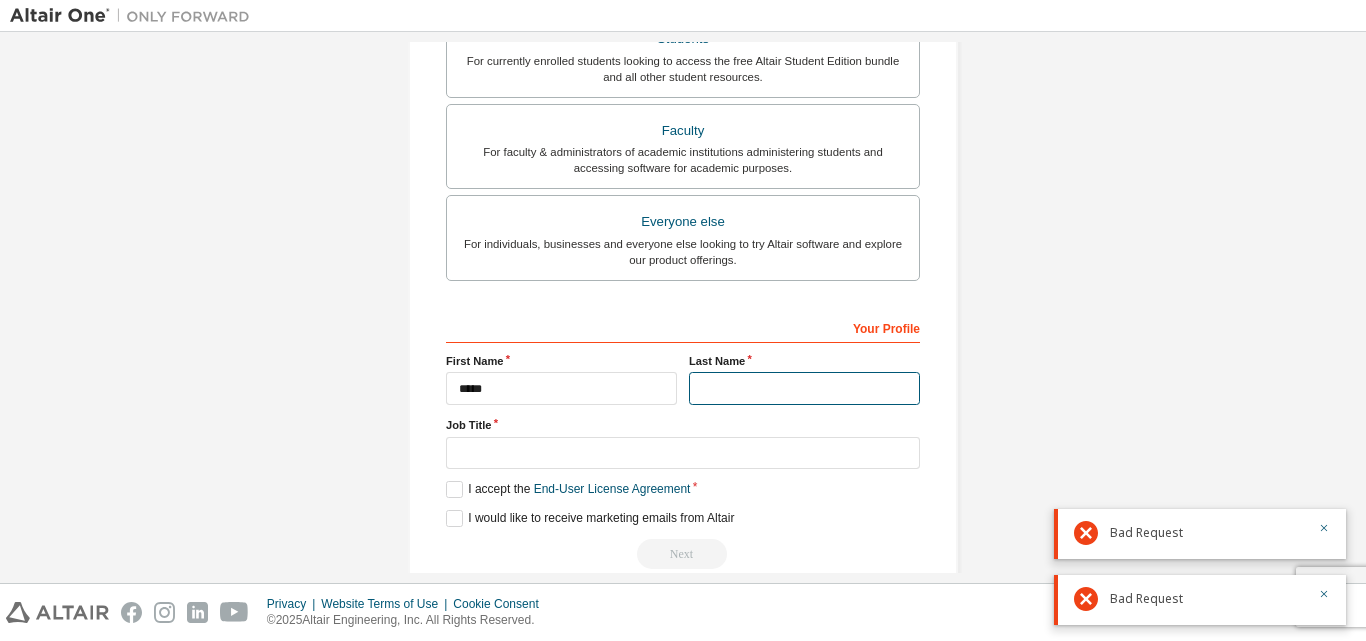 type on "********" 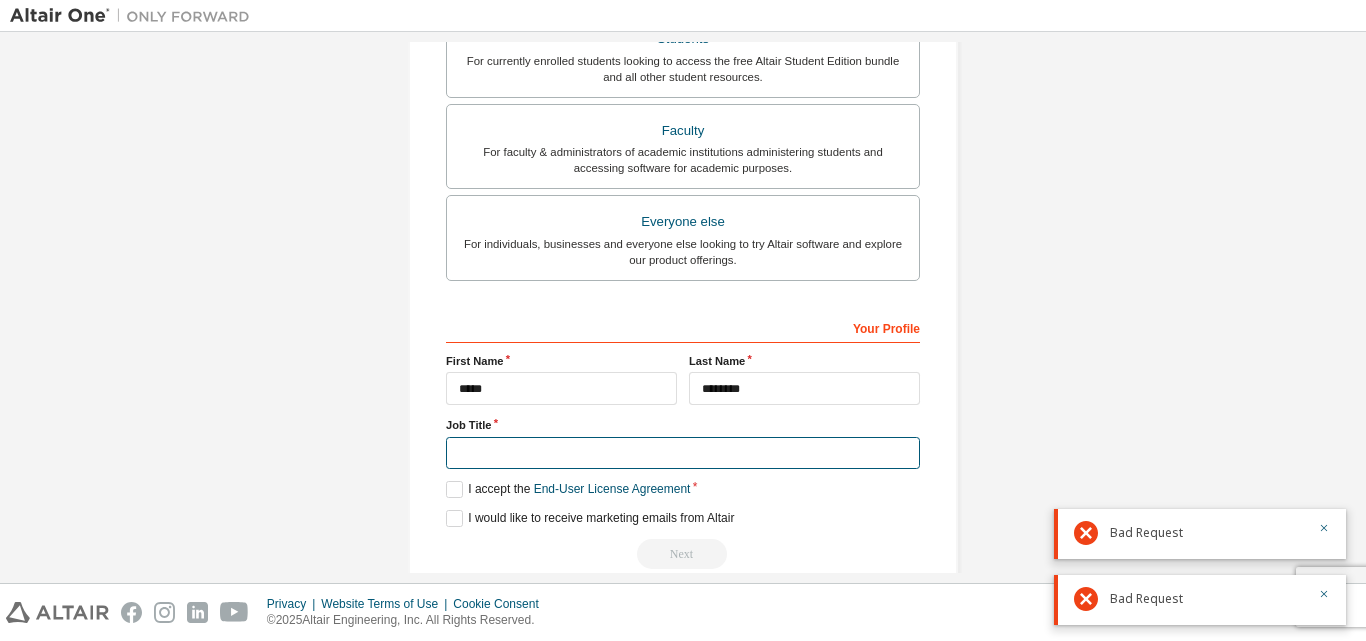 click at bounding box center (683, 453) 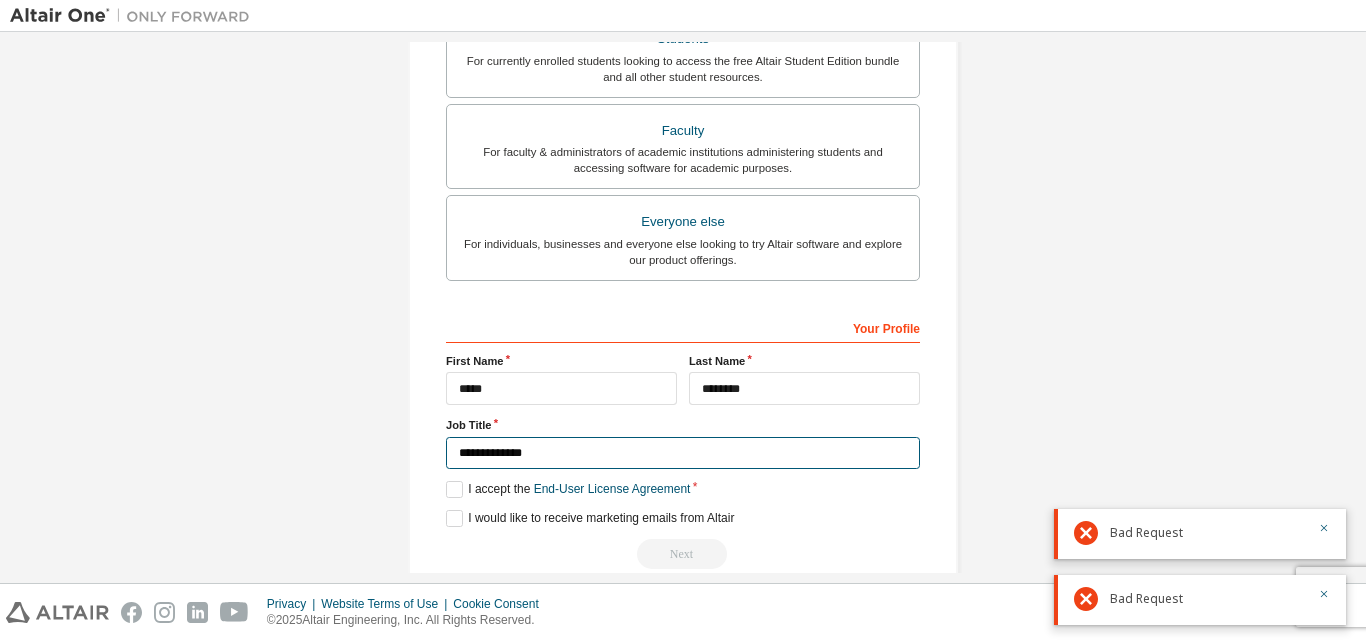 click on "**********" at bounding box center [683, 453] 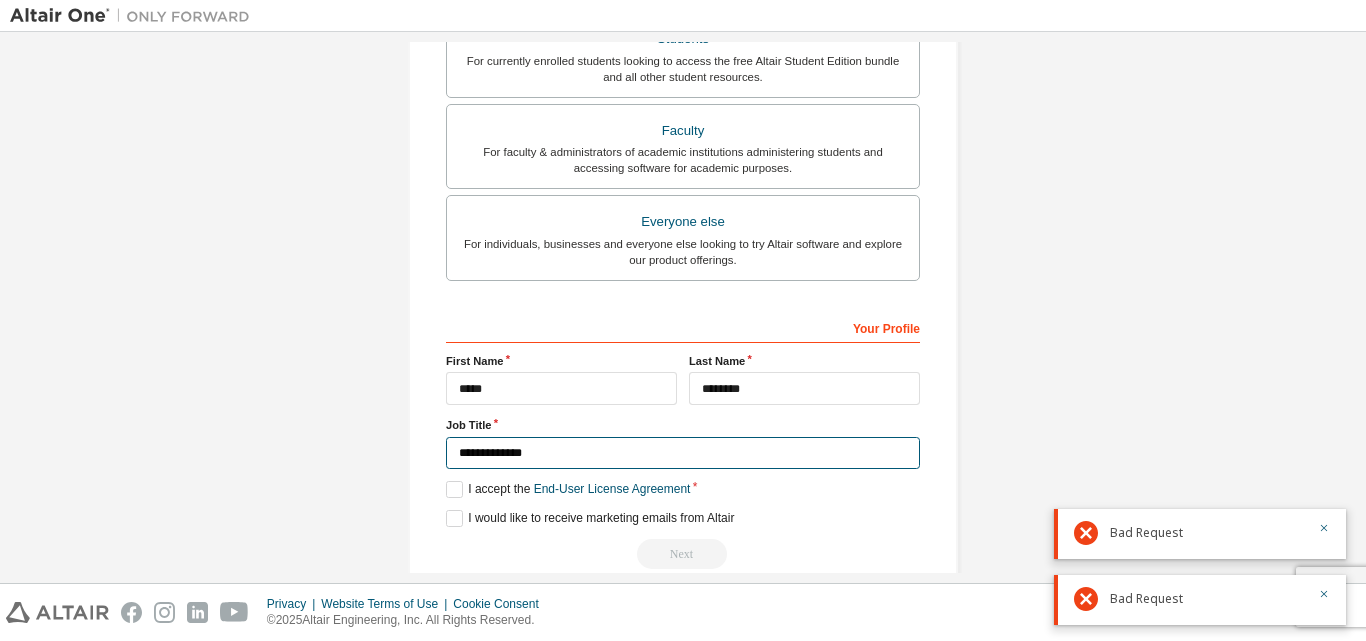 click on "**********" at bounding box center (683, 453) 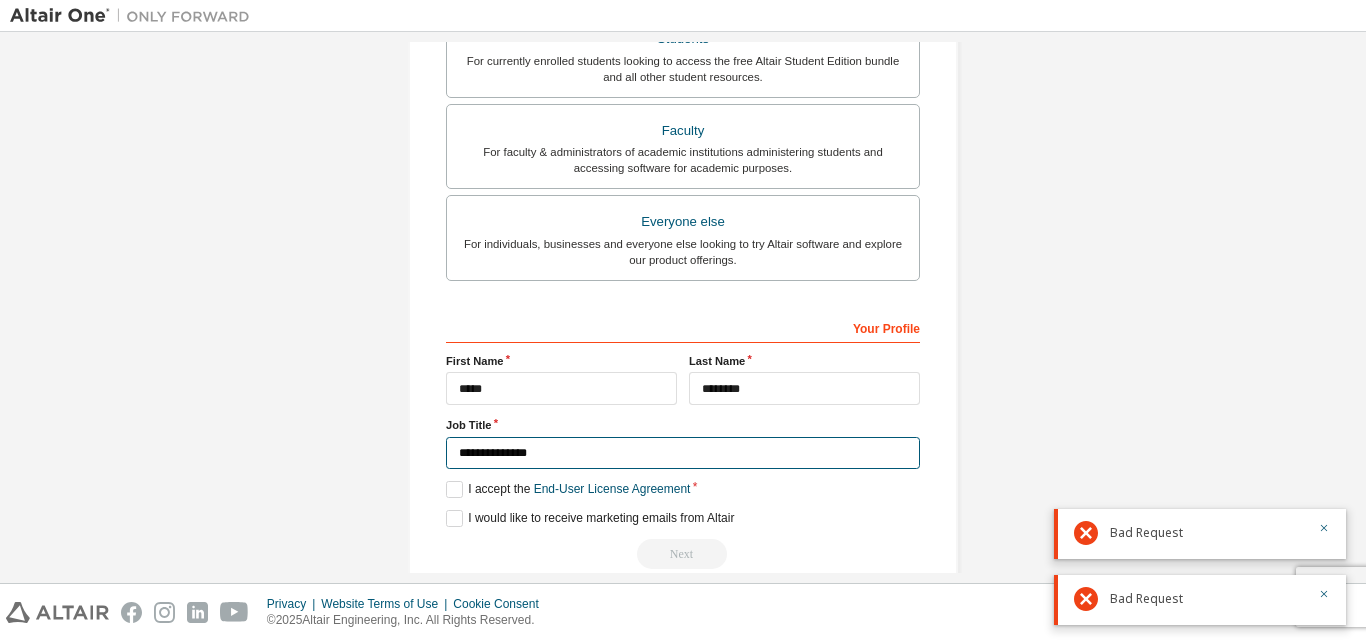 type on "**********" 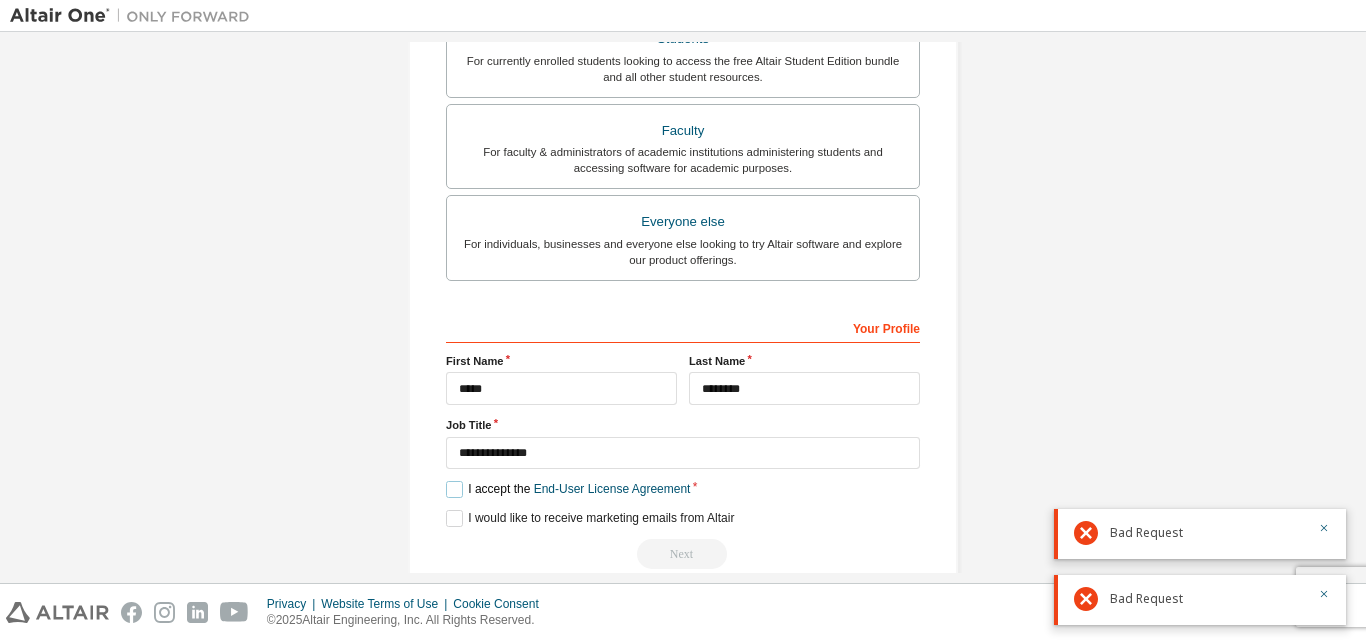click on "I accept the    End-User License Agreement" at bounding box center (568, 489) 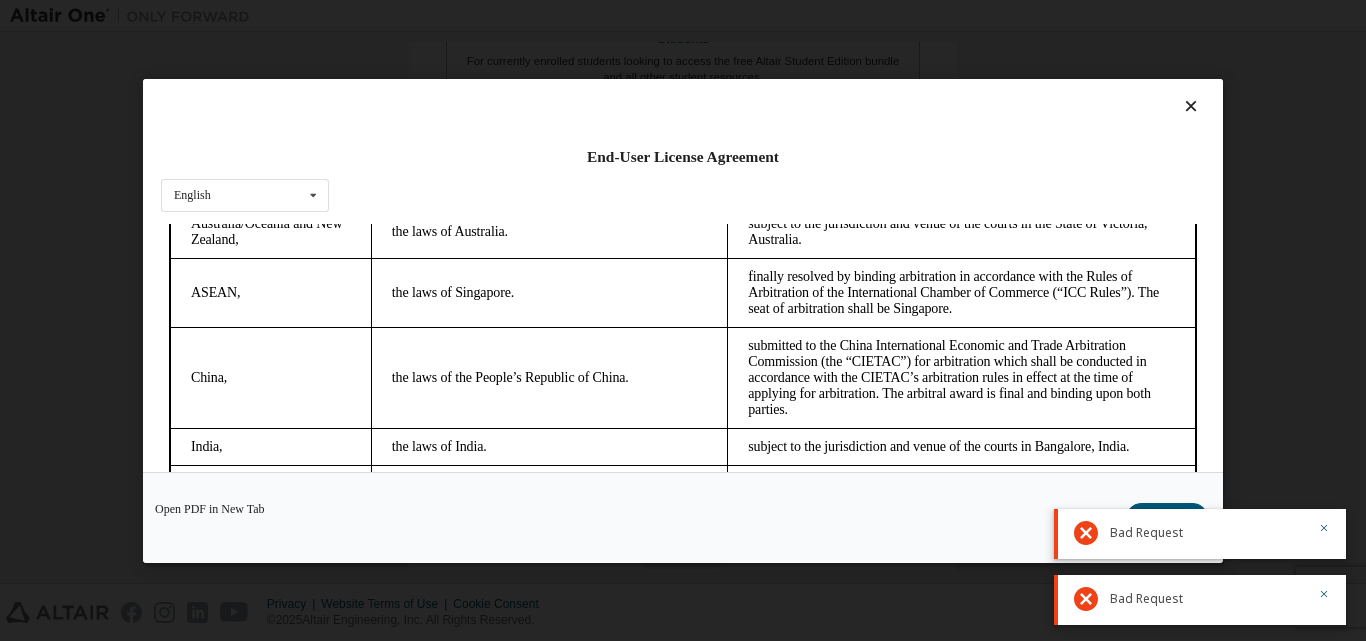 scroll, scrollTop: 5432, scrollLeft: 0, axis: vertical 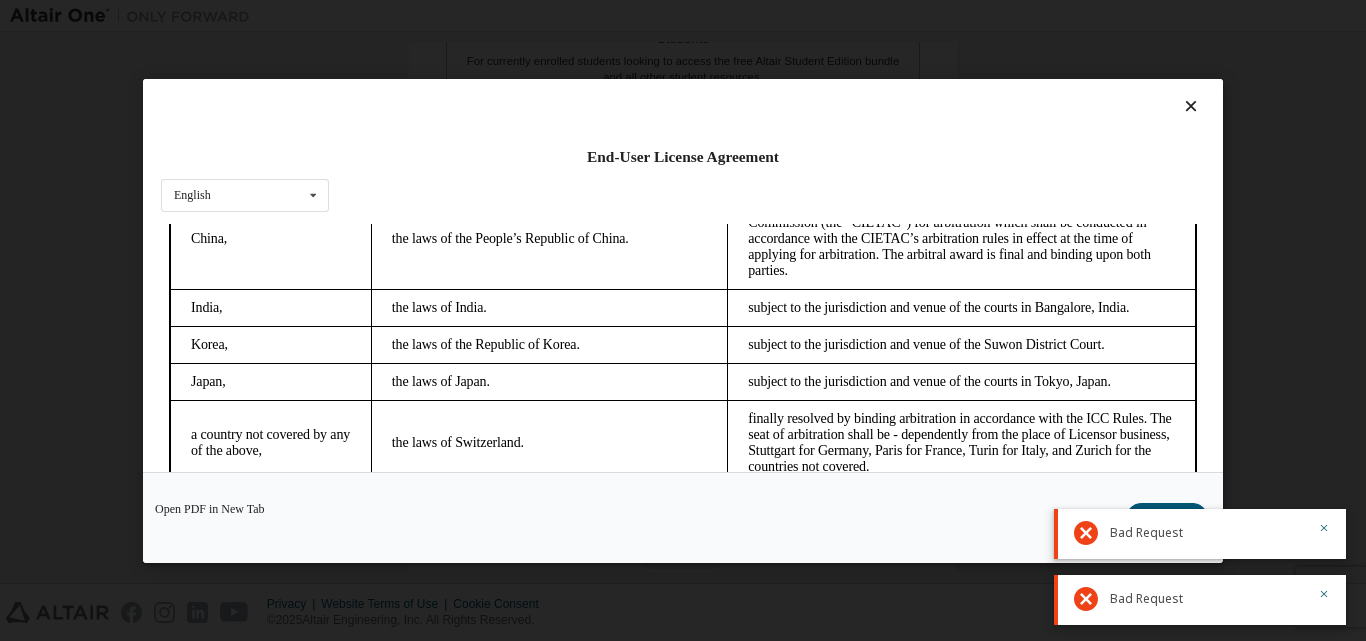 click at bounding box center [1191, 106] 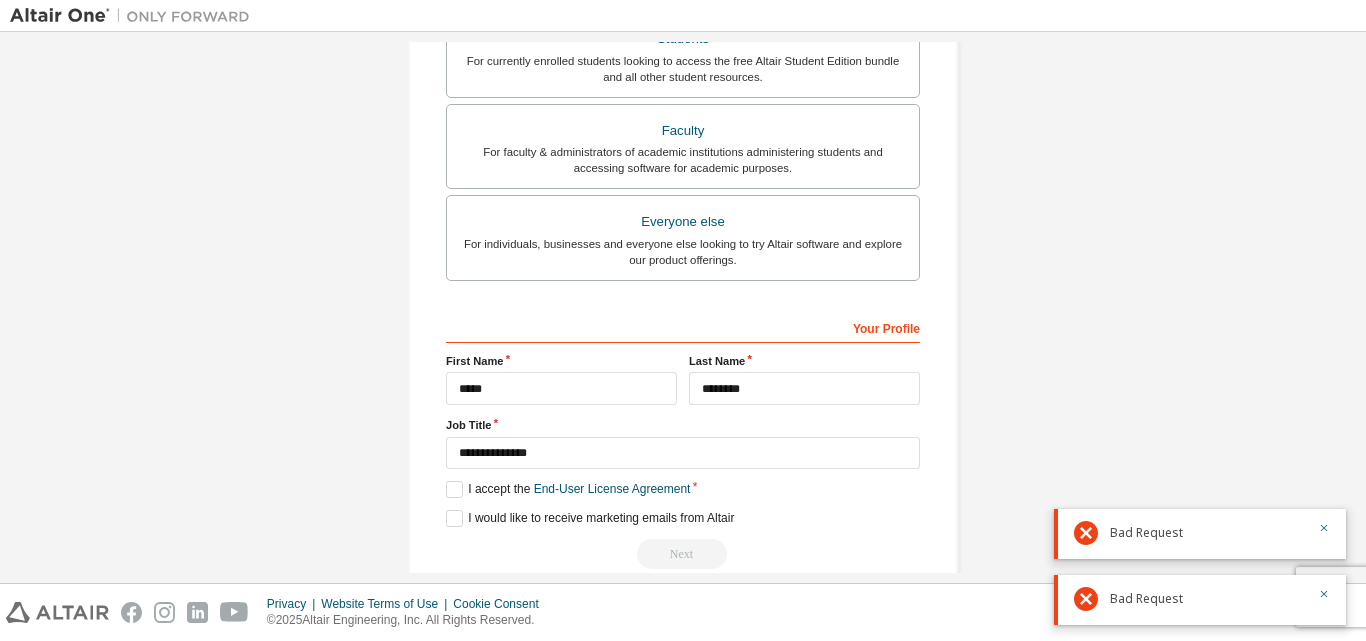 click on "**********" at bounding box center (683, 77) 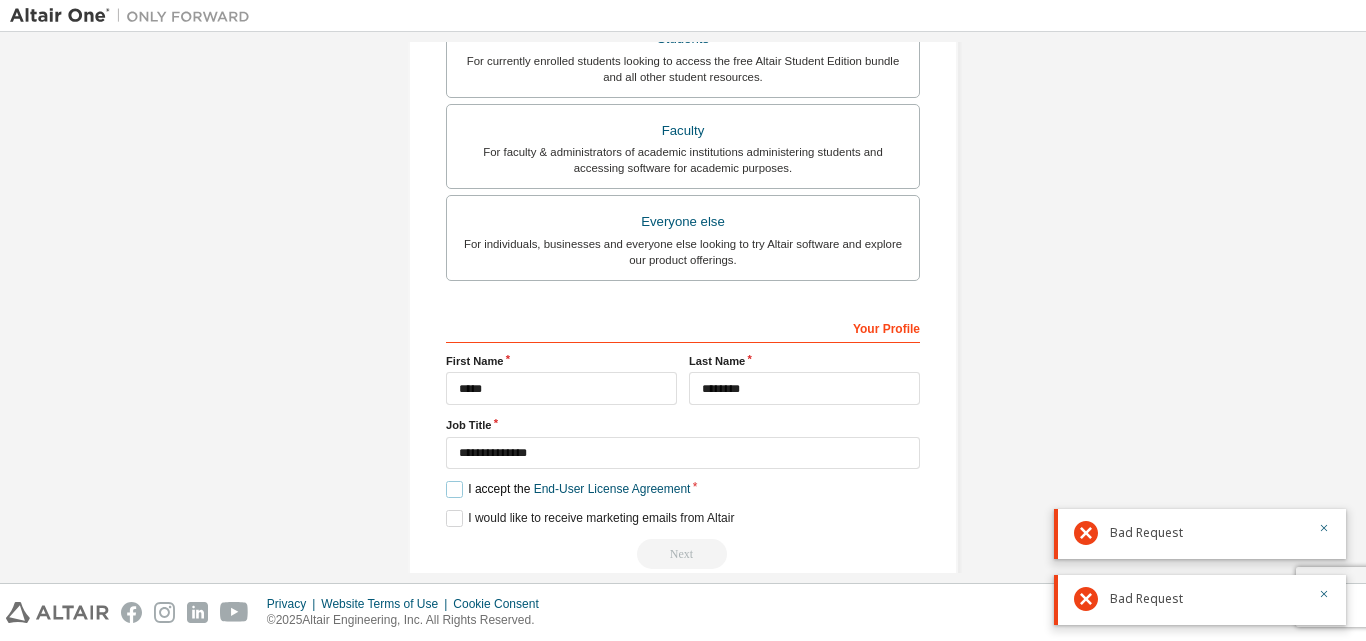 click on "I accept the    End-User License Agreement" at bounding box center [568, 489] 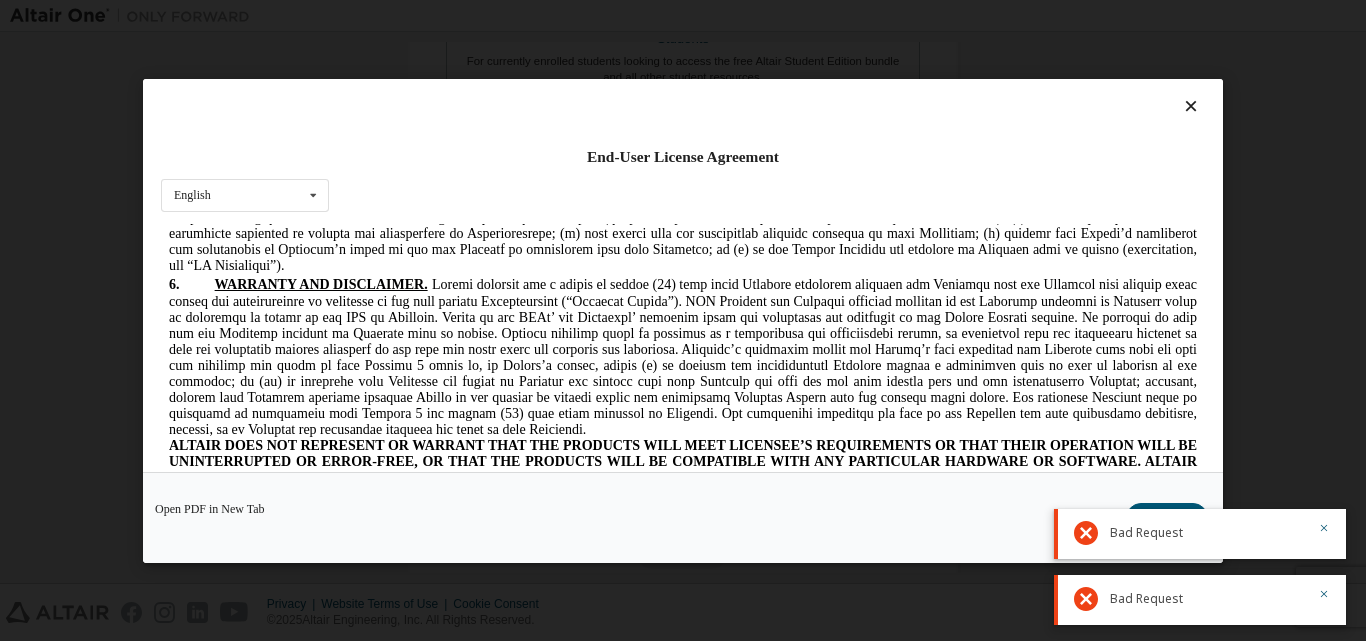 scroll, scrollTop: 3040, scrollLeft: 0, axis: vertical 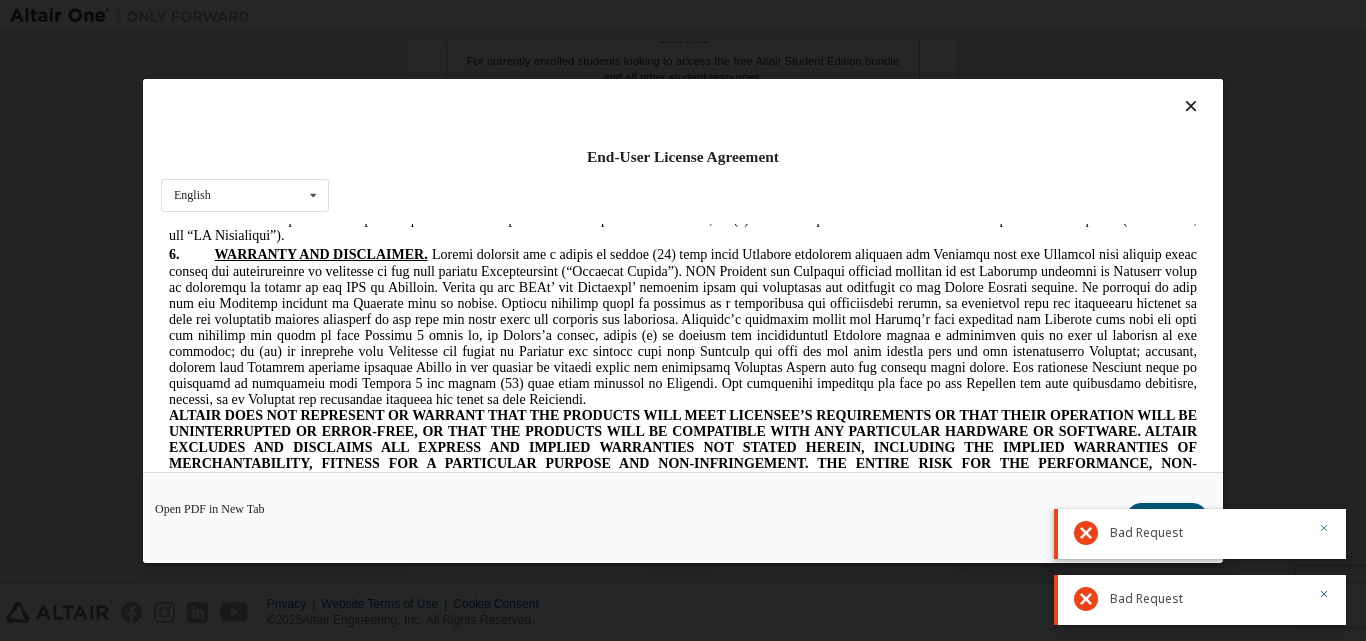 click 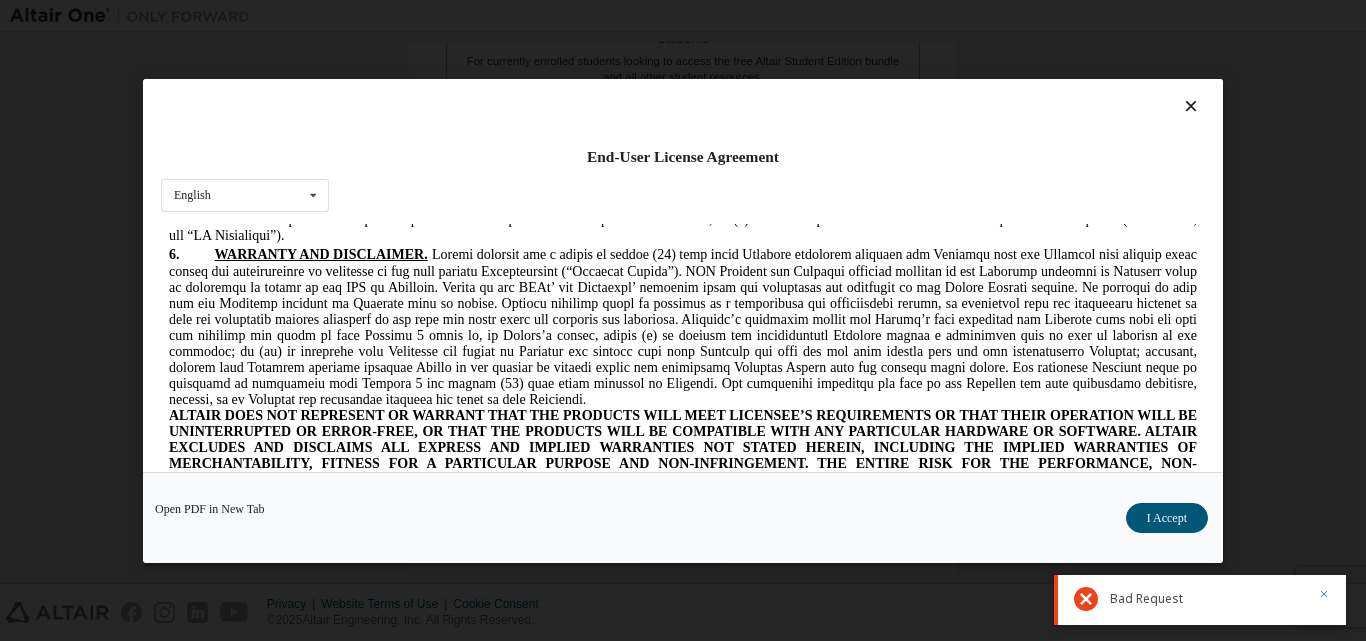 click 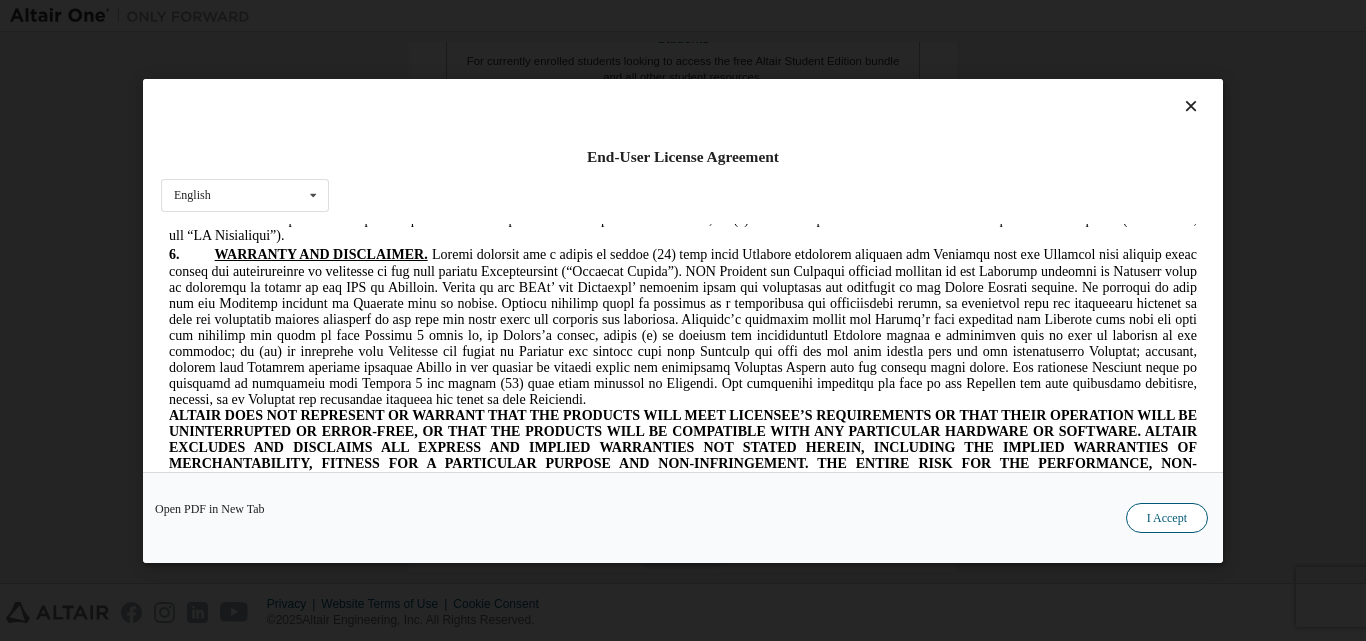 click on "I Accept" at bounding box center (1167, 517) 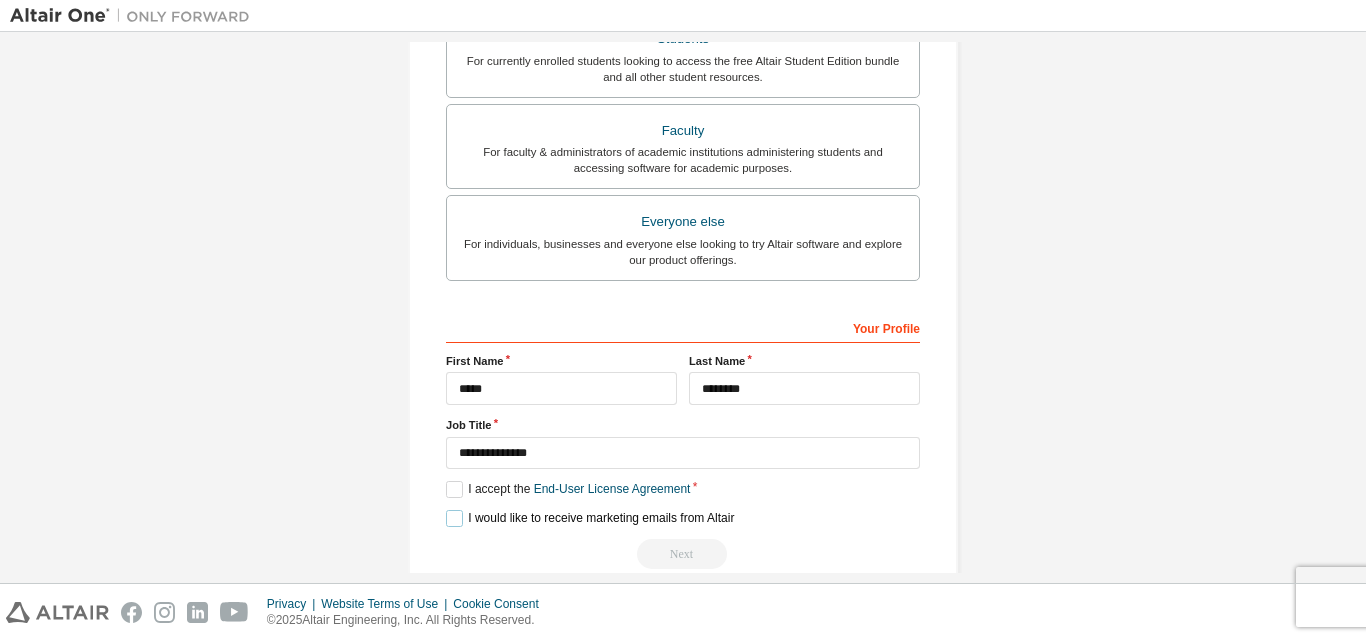 click on "I would like to receive marketing emails from Altair" at bounding box center (590, 518) 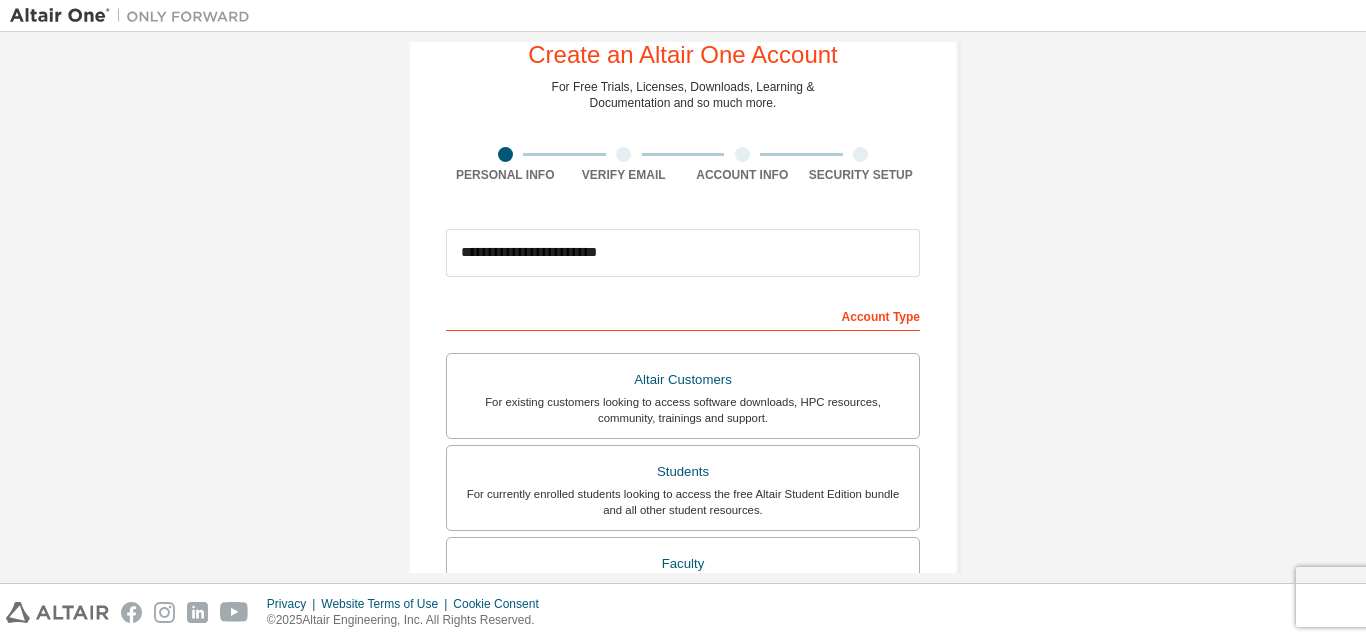 scroll, scrollTop: 60, scrollLeft: 0, axis: vertical 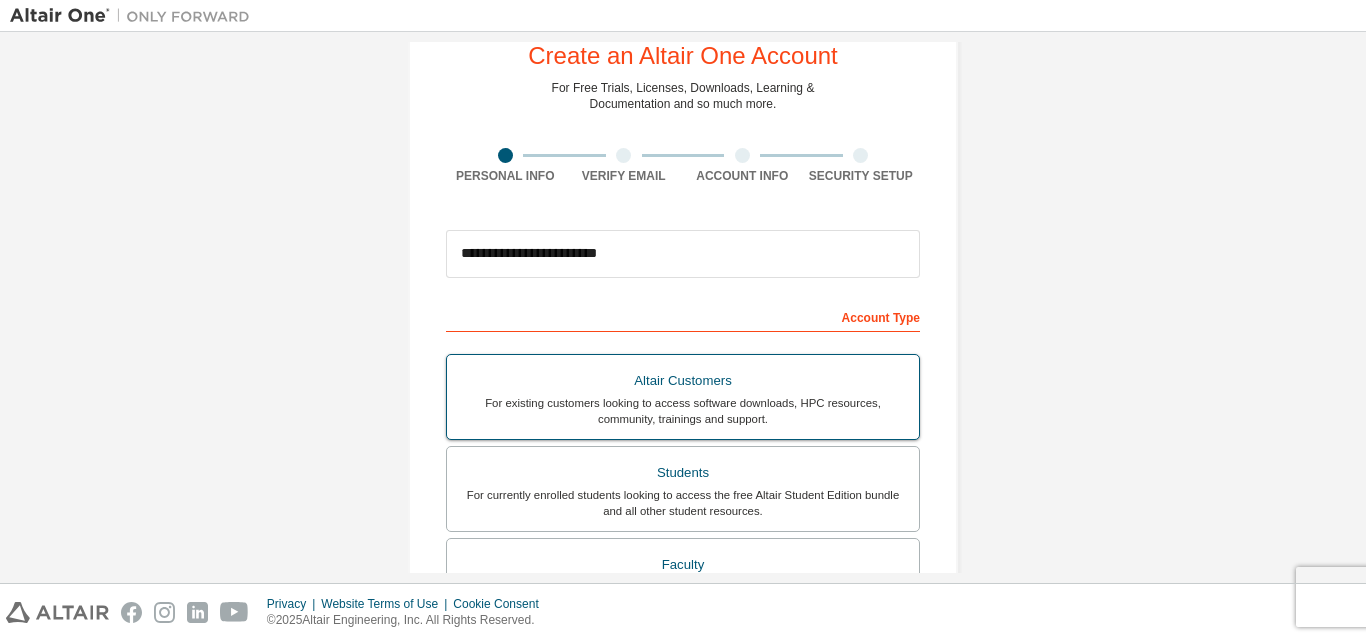 click on "Altair Customers" at bounding box center [683, 381] 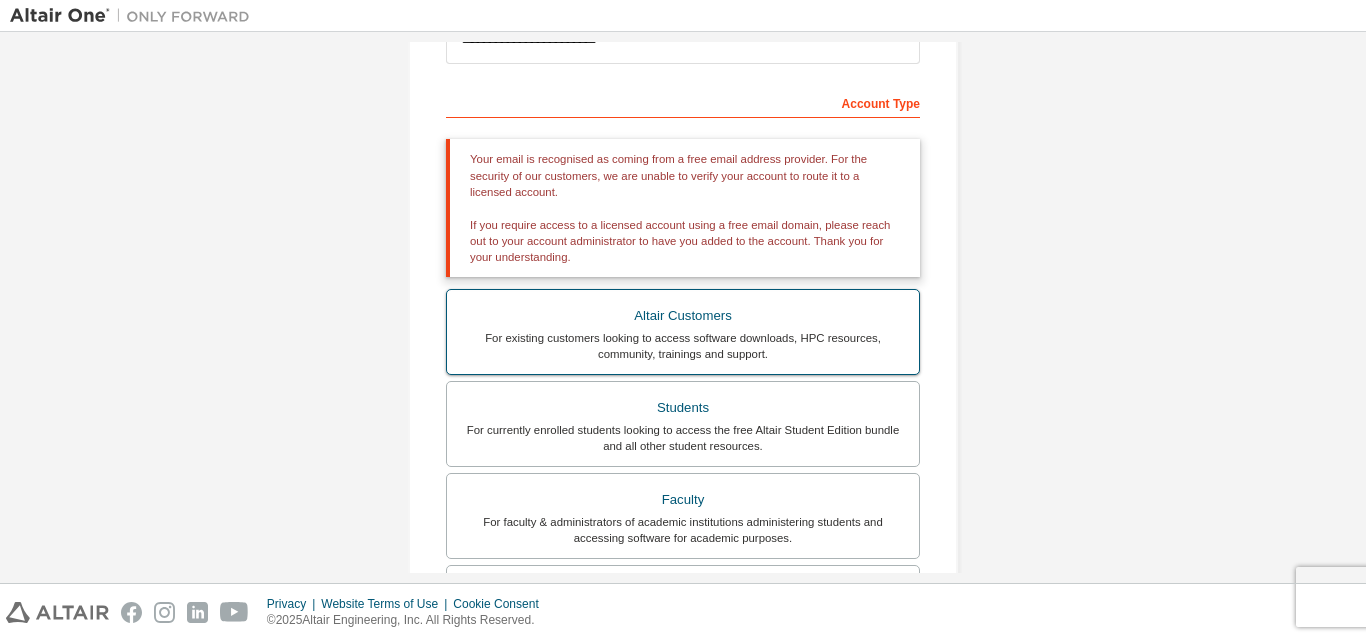 scroll, scrollTop: 275, scrollLeft: 0, axis: vertical 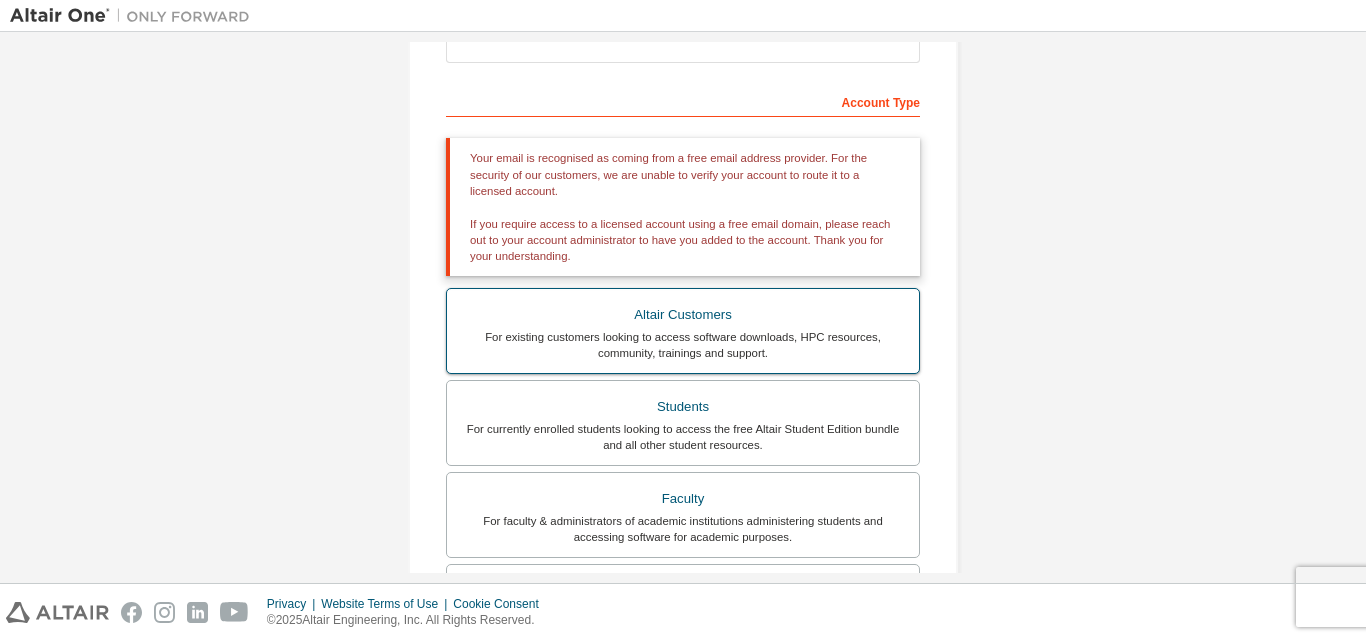 click on "Altair Customers" at bounding box center [683, 315] 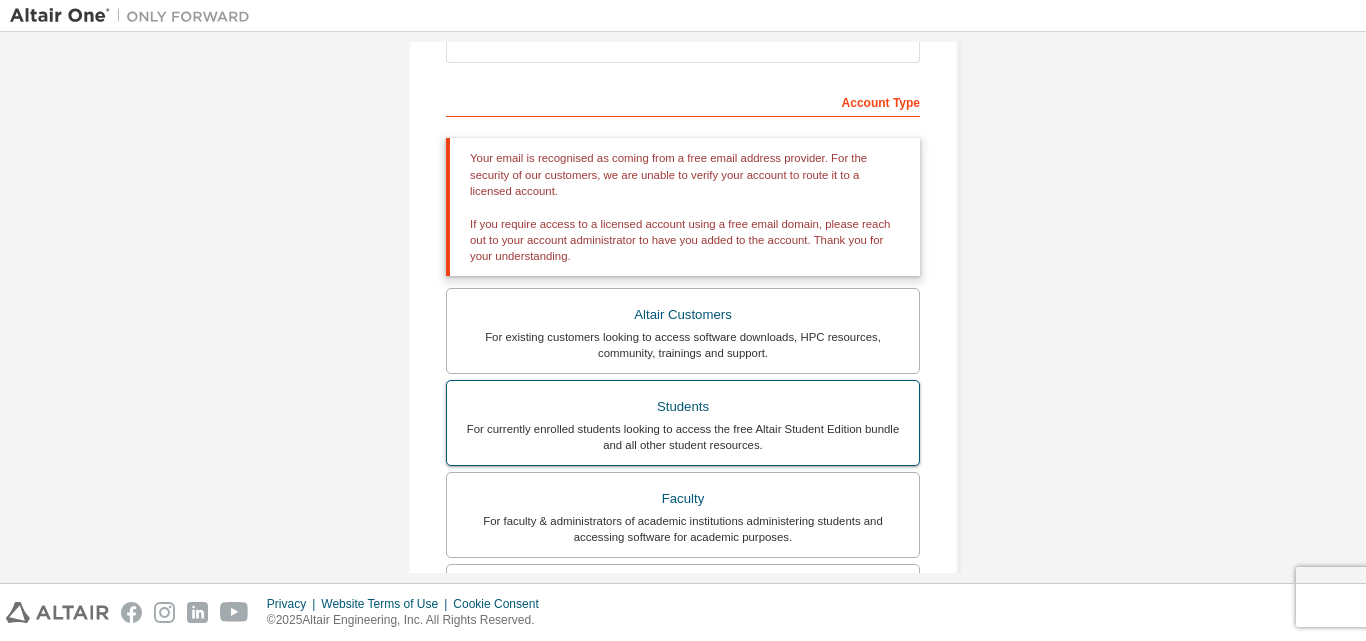 click on "Students" at bounding box center (683, 407) 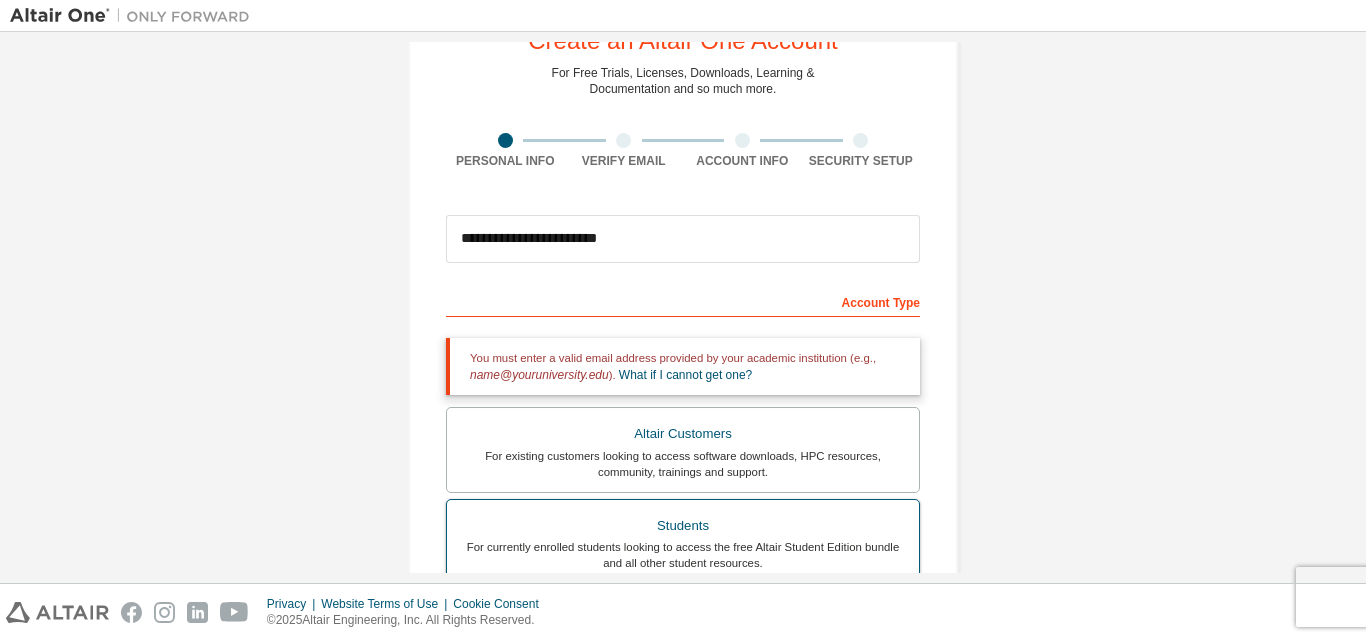 scroll, scrollTop: 53, scrollLeft: 0, axis: vertical 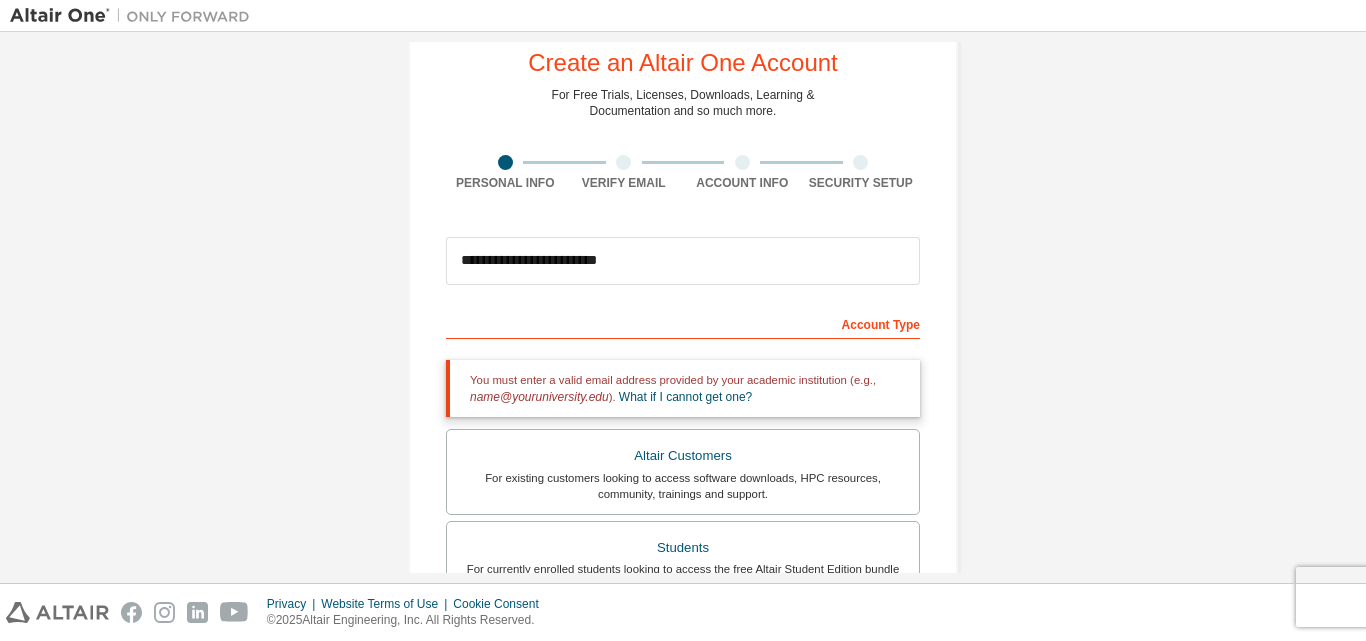 click on "Account Type" at bounding box center (683, 323) 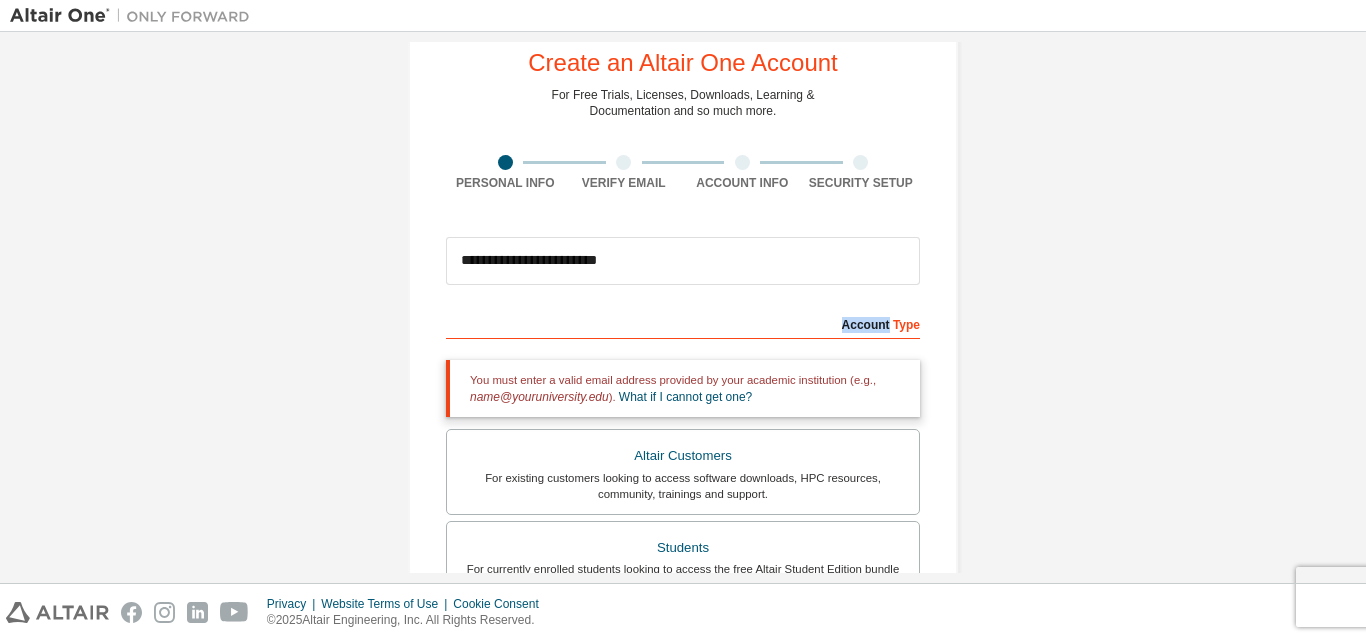 click on "Account Type" at bounding box center [683, 323] 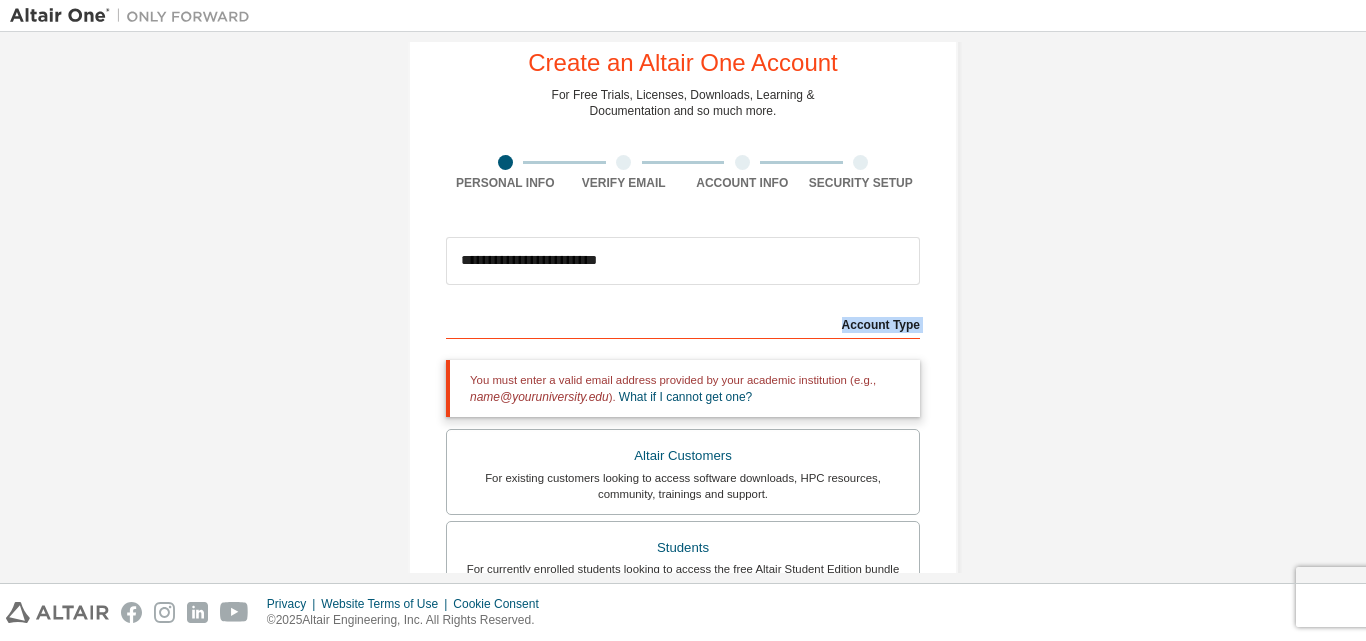 click on "Account Type" at bounding box center [683, 323] 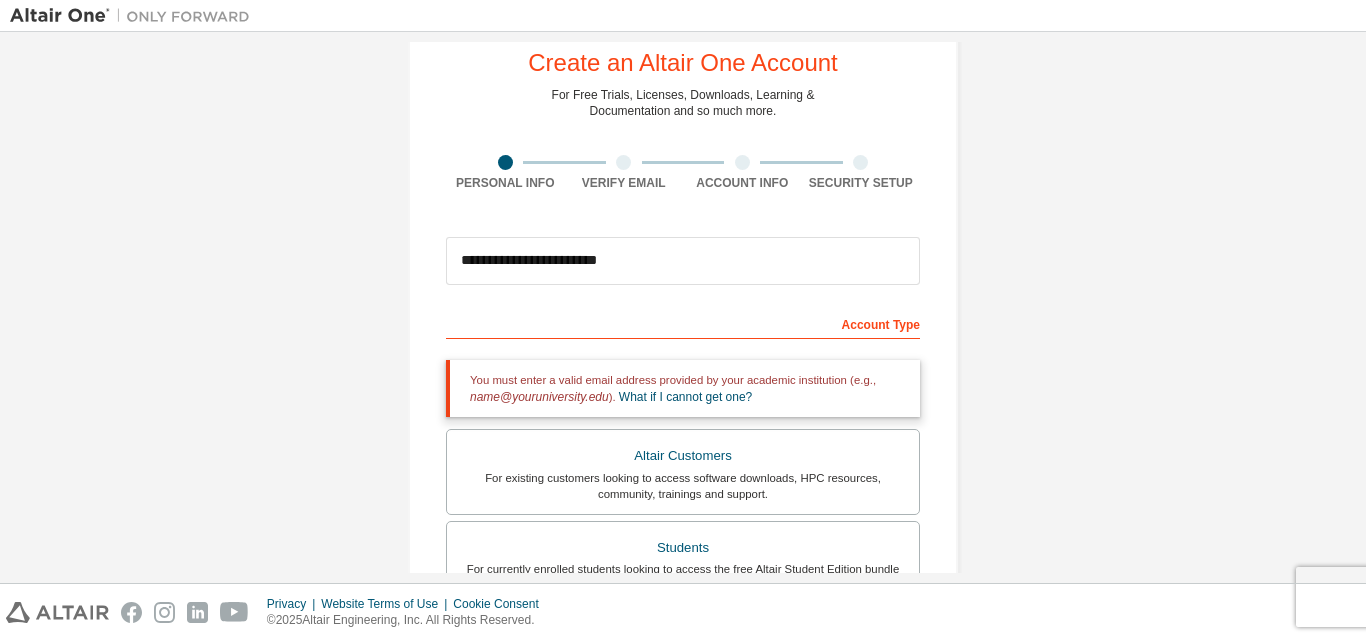 click on "Account Type" at bounding box center [683, 323] 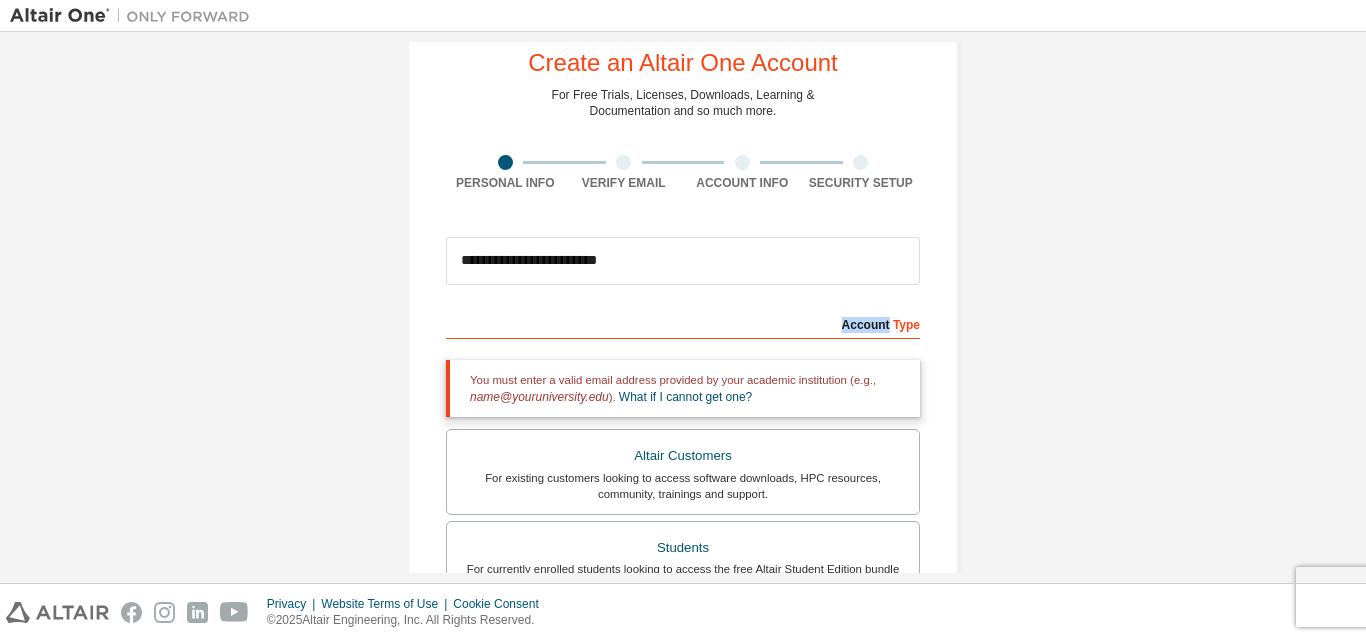 click on "Account Type" at bounding box center (683, 323) 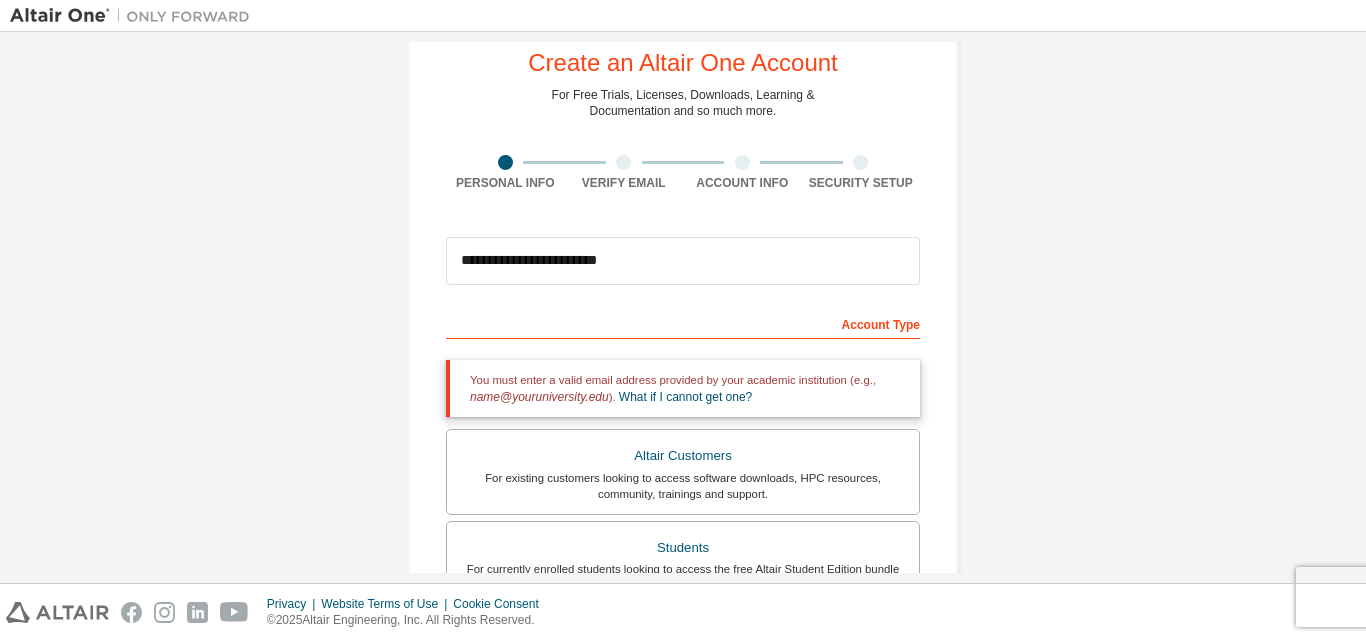 scroll, scrollTop: 597, scrollLeft: 0, axis: vertical 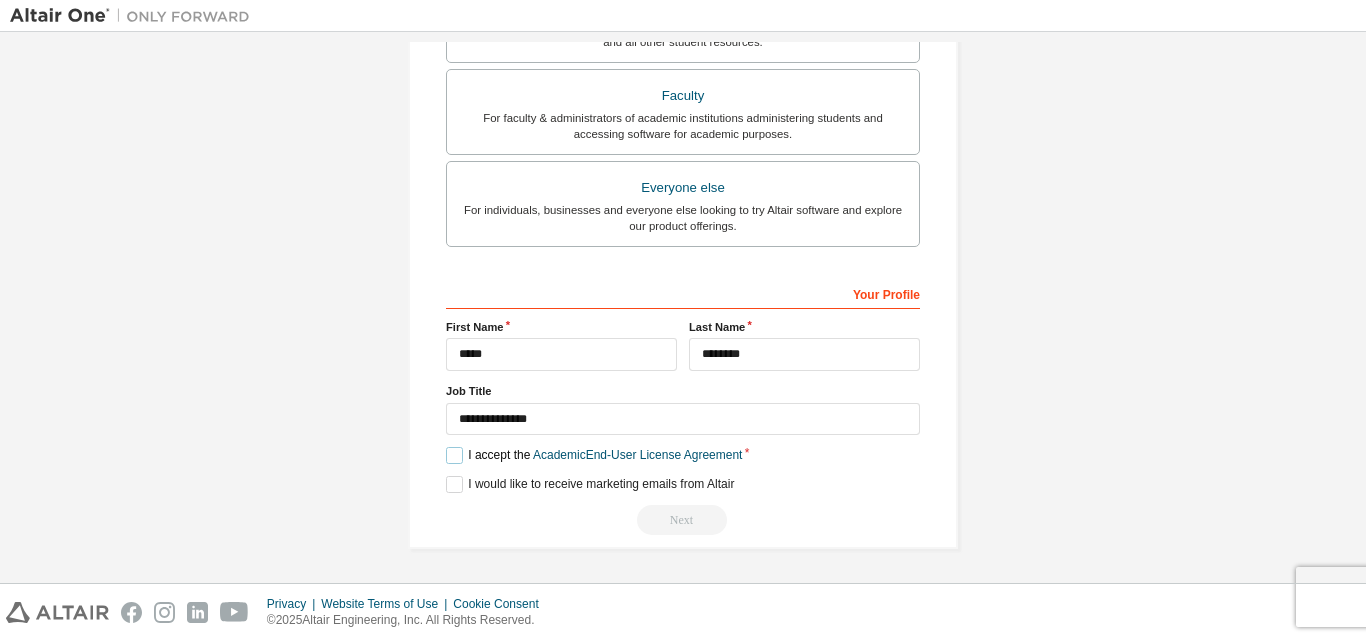 click on "I accept the   Academic   End-User License Agreement" at bounding box center [594, 455] 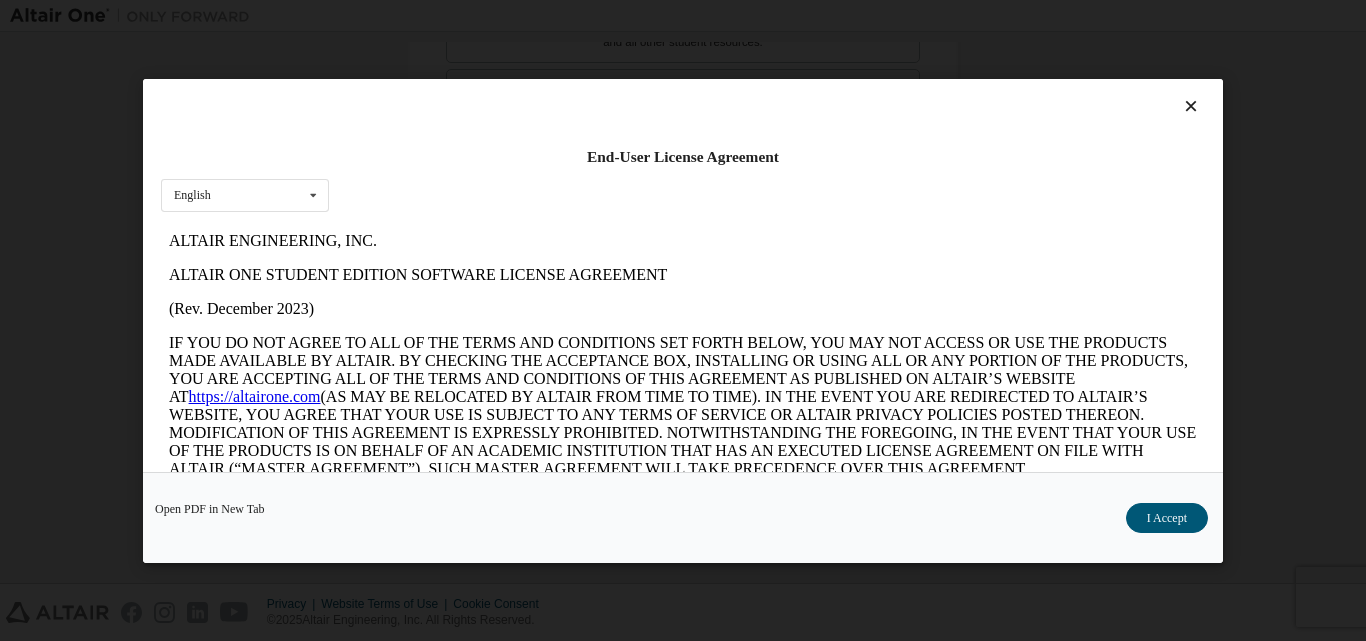 scroll, scrollTop: 0, scrollLeft: 0, axis: both 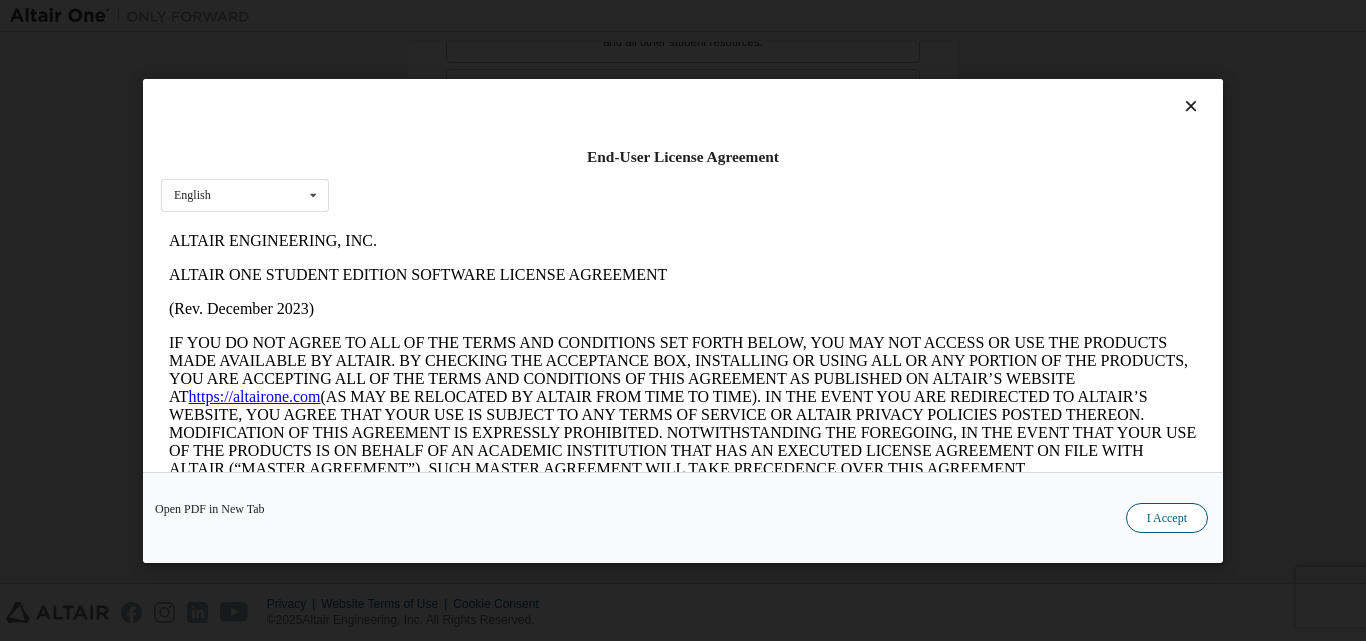 click on "I Accept" at bounding box center (1167, 517) 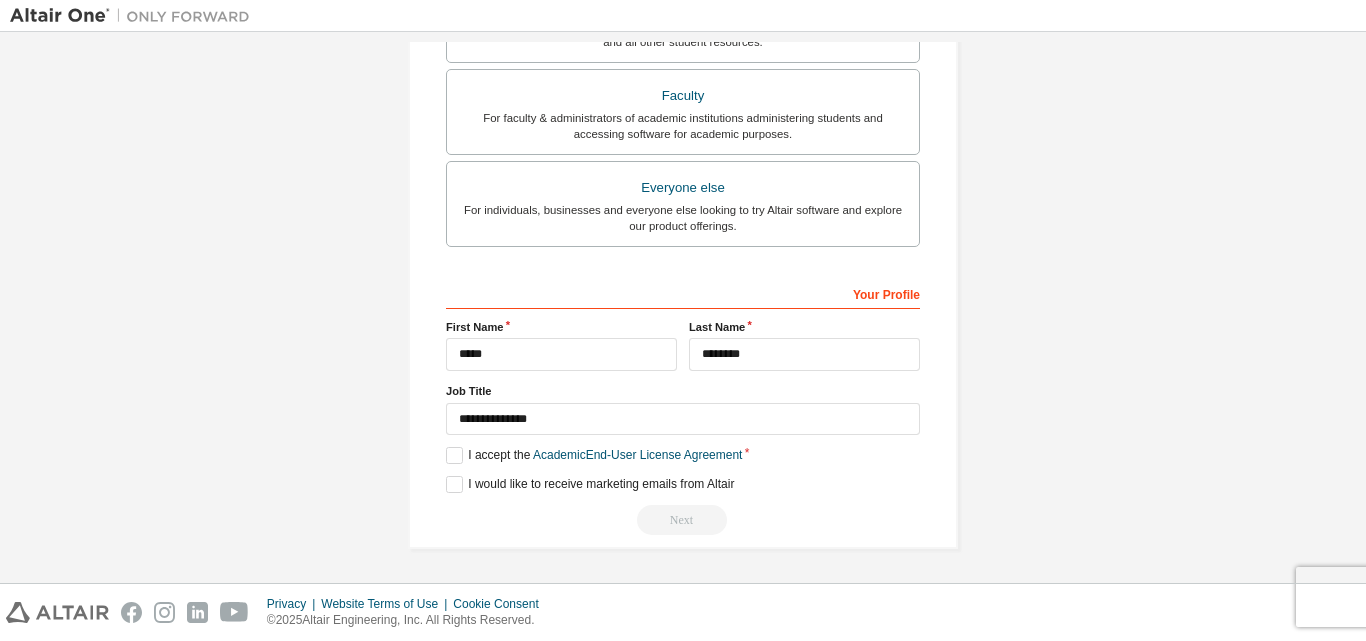 click on "Next" at bounding box center (683, 520) 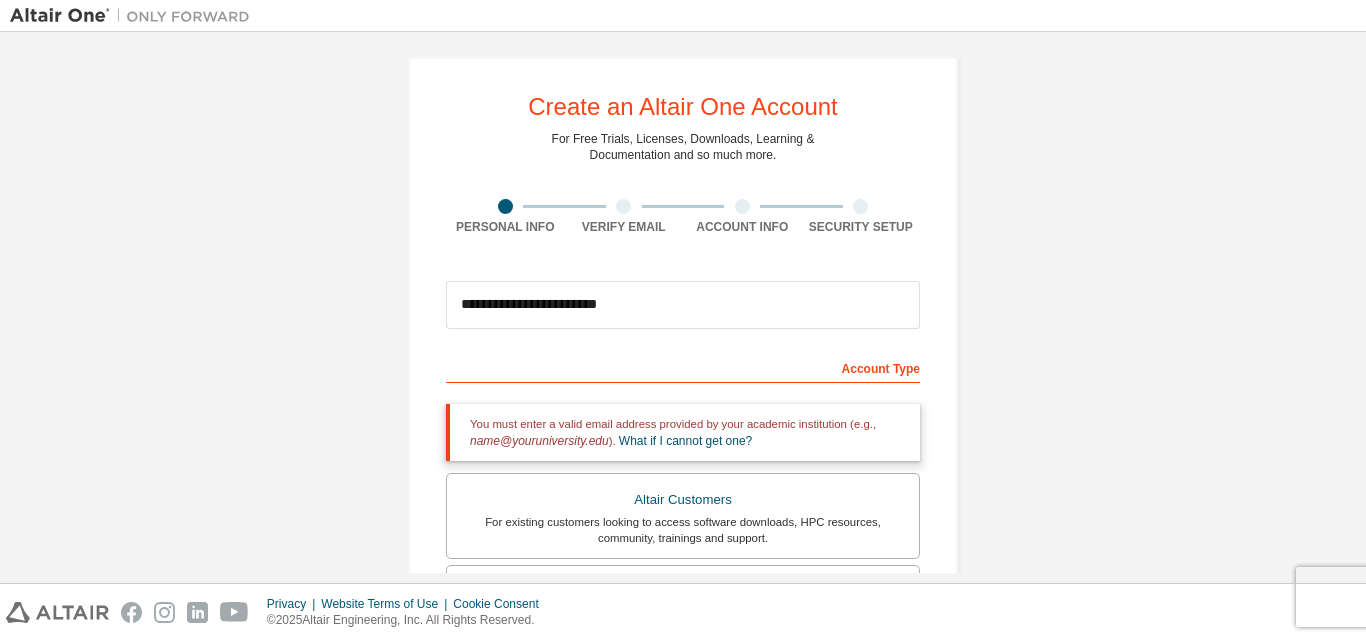 scroll, scrollTop: 0, scrollLeft: 0, axis: both 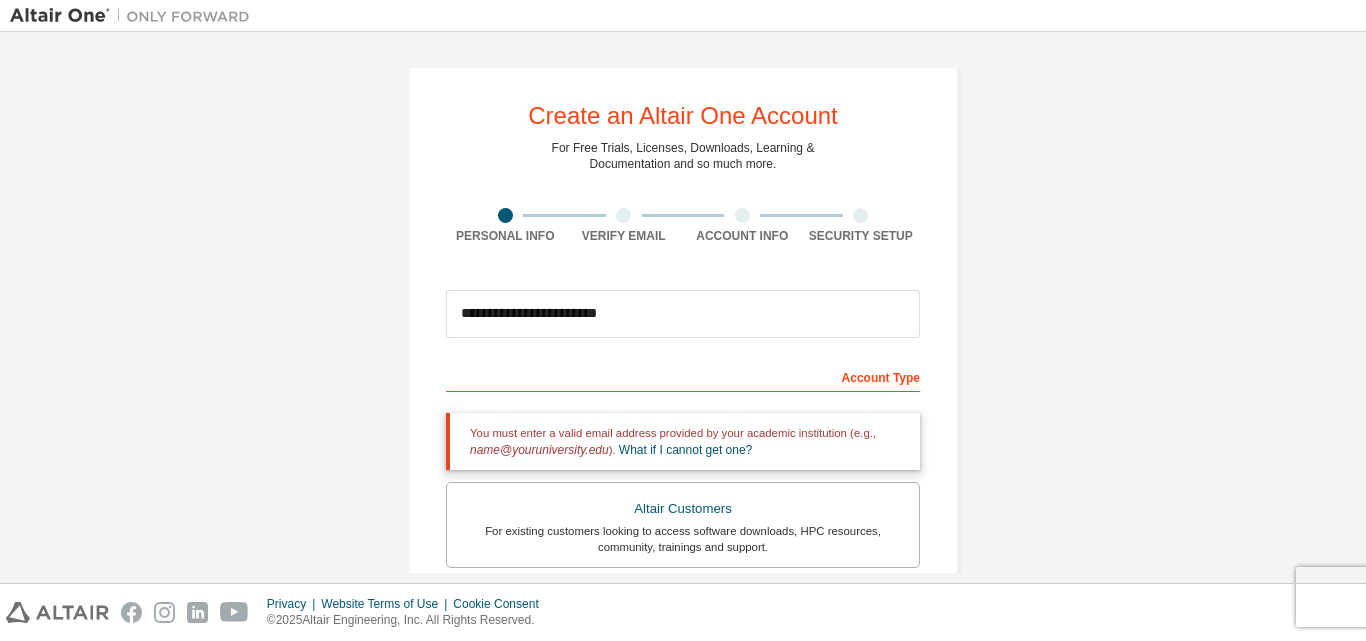 click at bounding box center [623, 215] 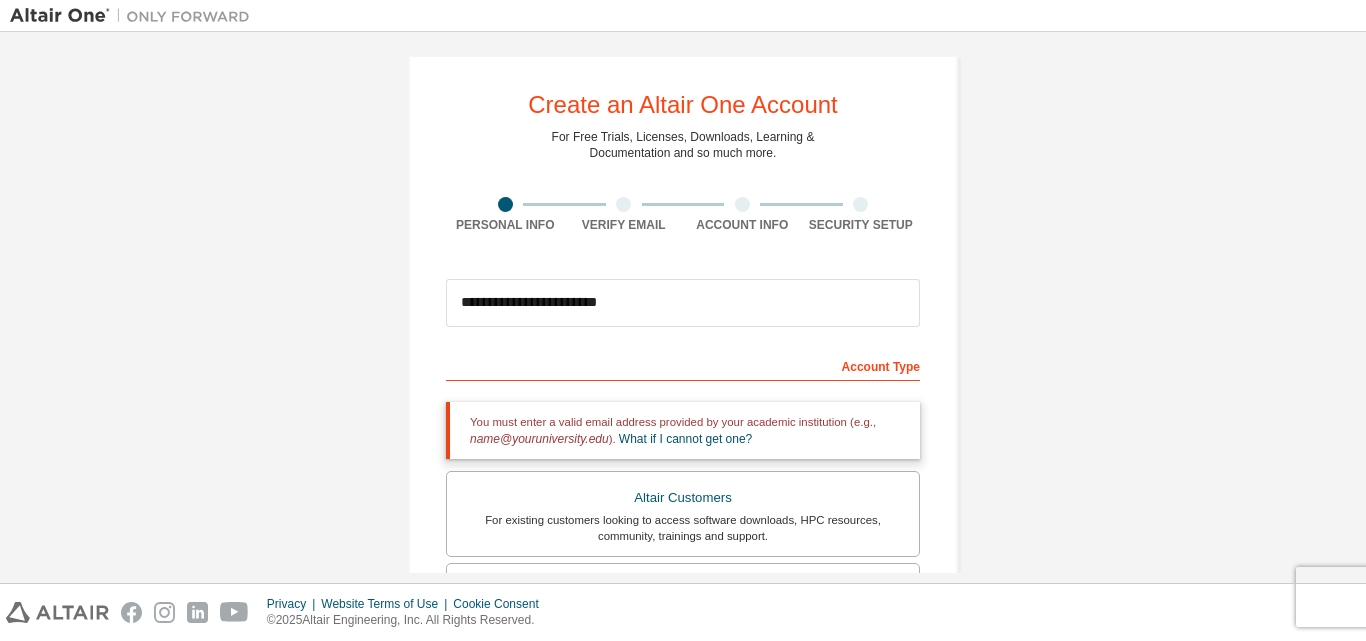 scroll, scrollTop: 12, scrollLeft: 0, axis: vertical 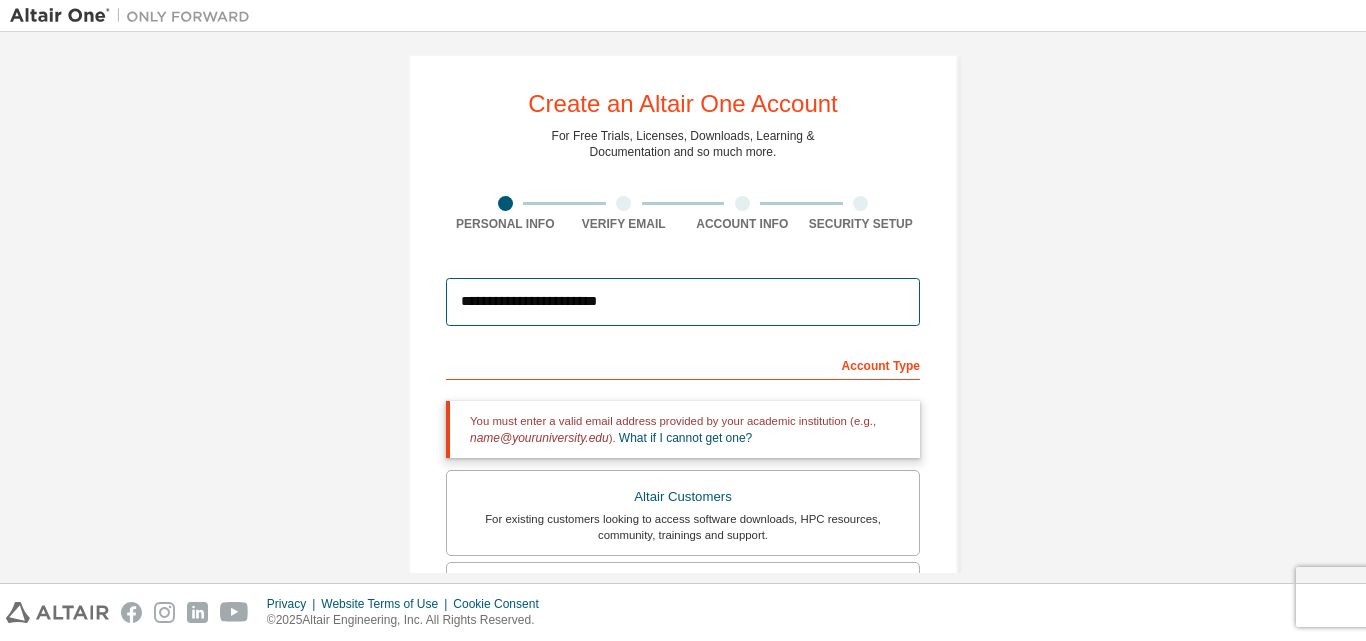 click on "**********" at bounding box center (683, 302) 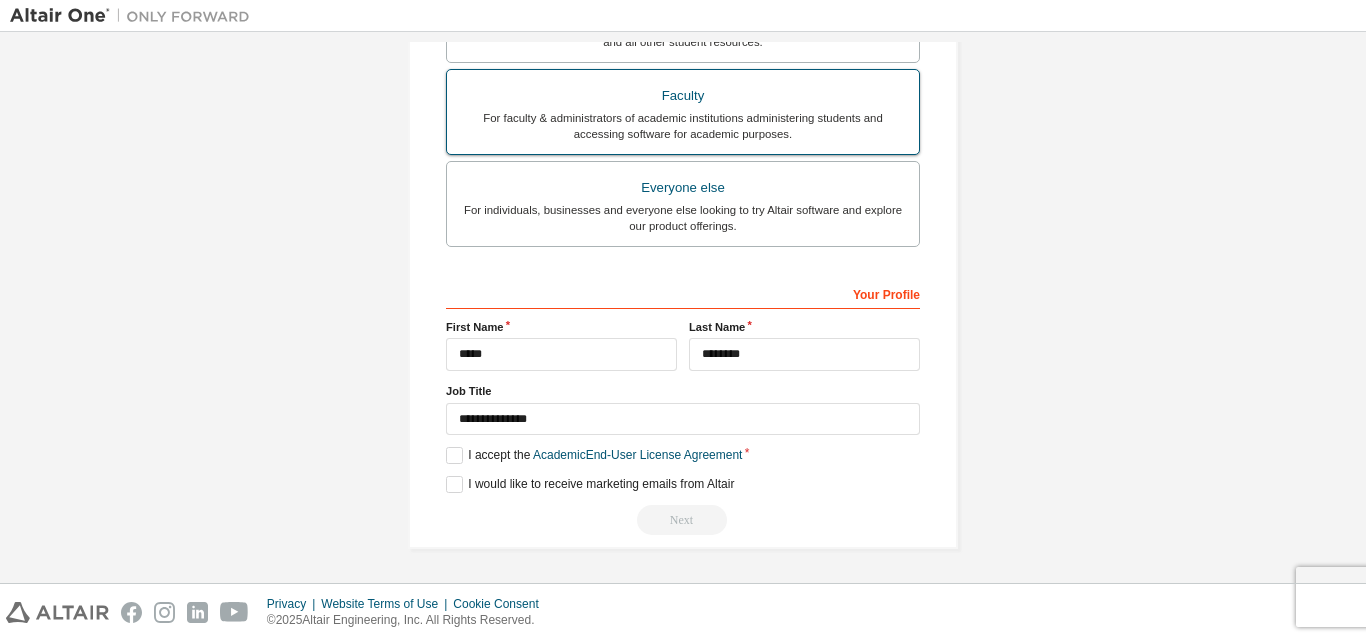 scroll, scrollTop: 0, scrollLeft: 0, axis: both 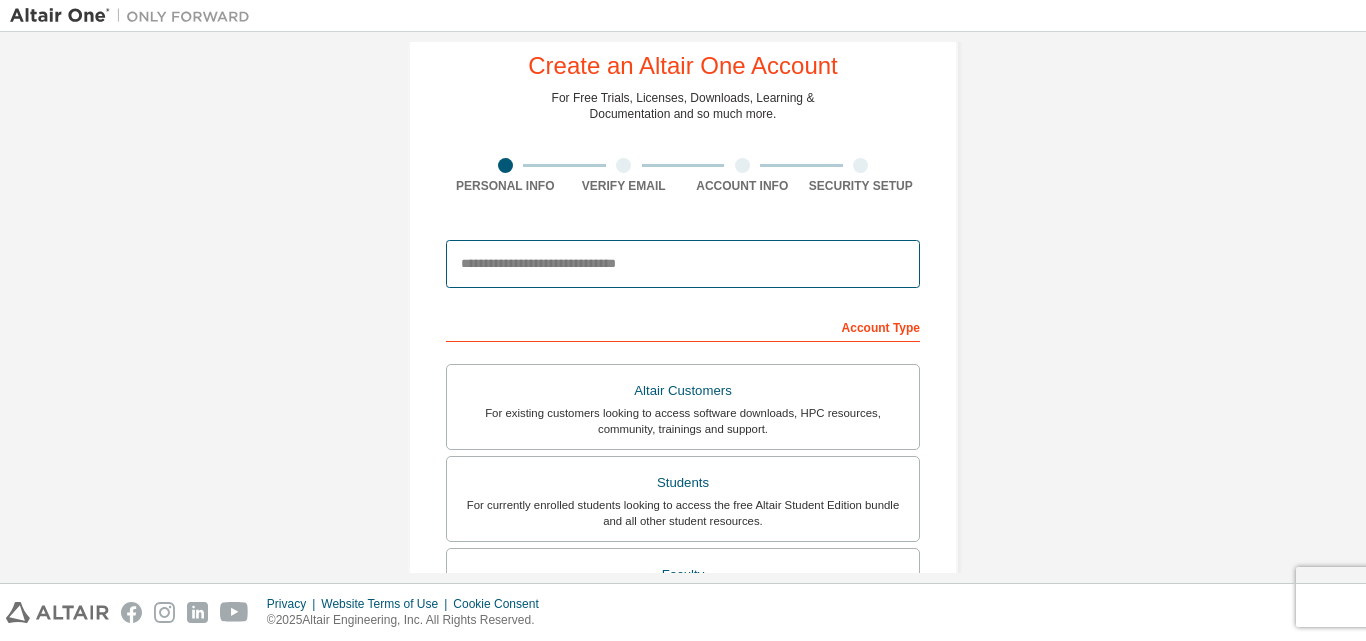 click at bounding box center [683, 264] 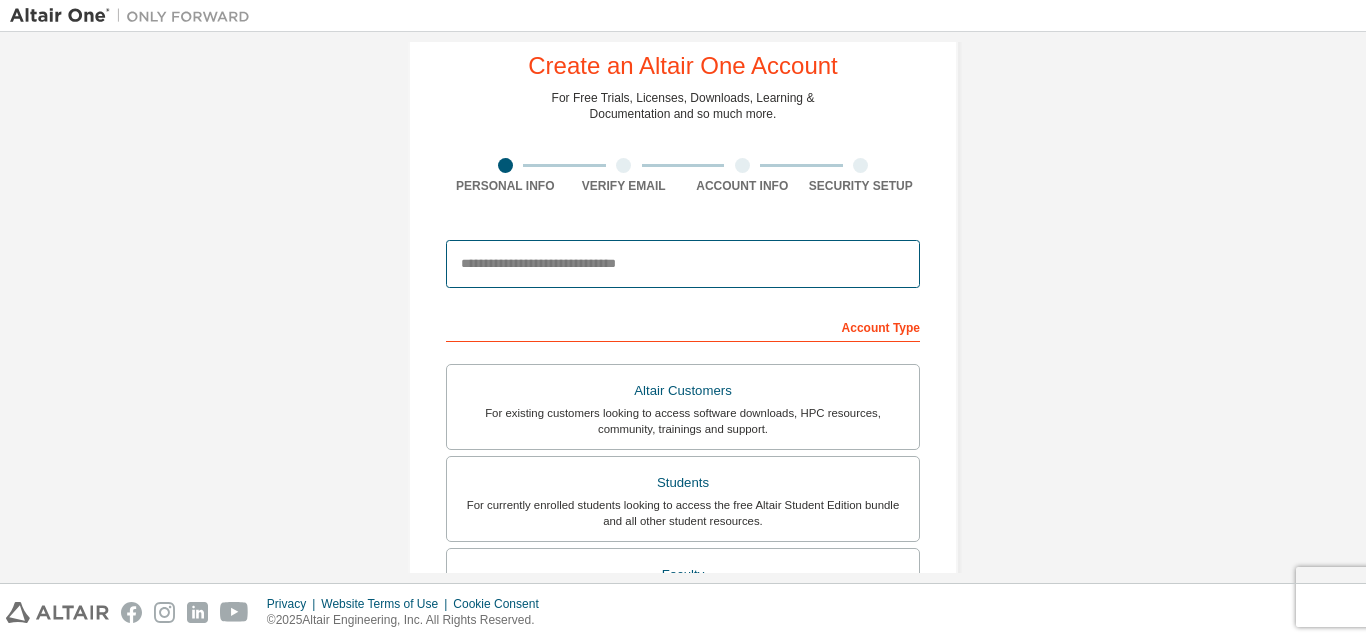 type on "**********" 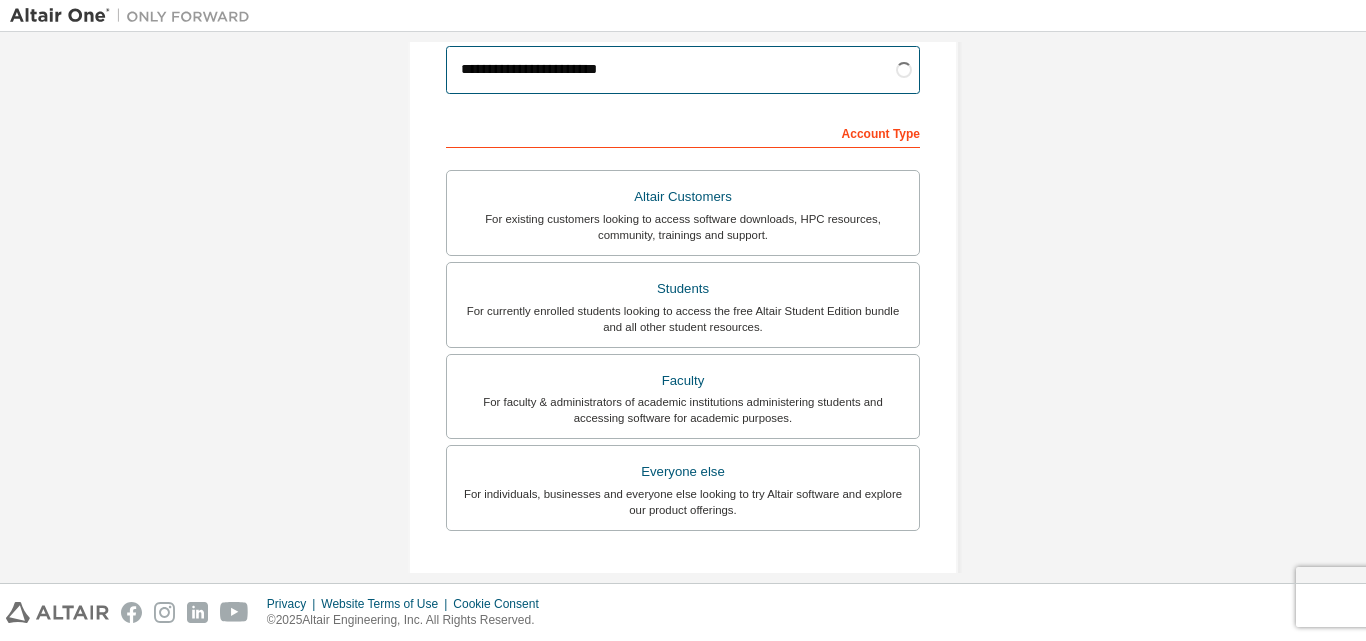scroll, scrollTop: 251, scrollLeft: 0, axis: vertical 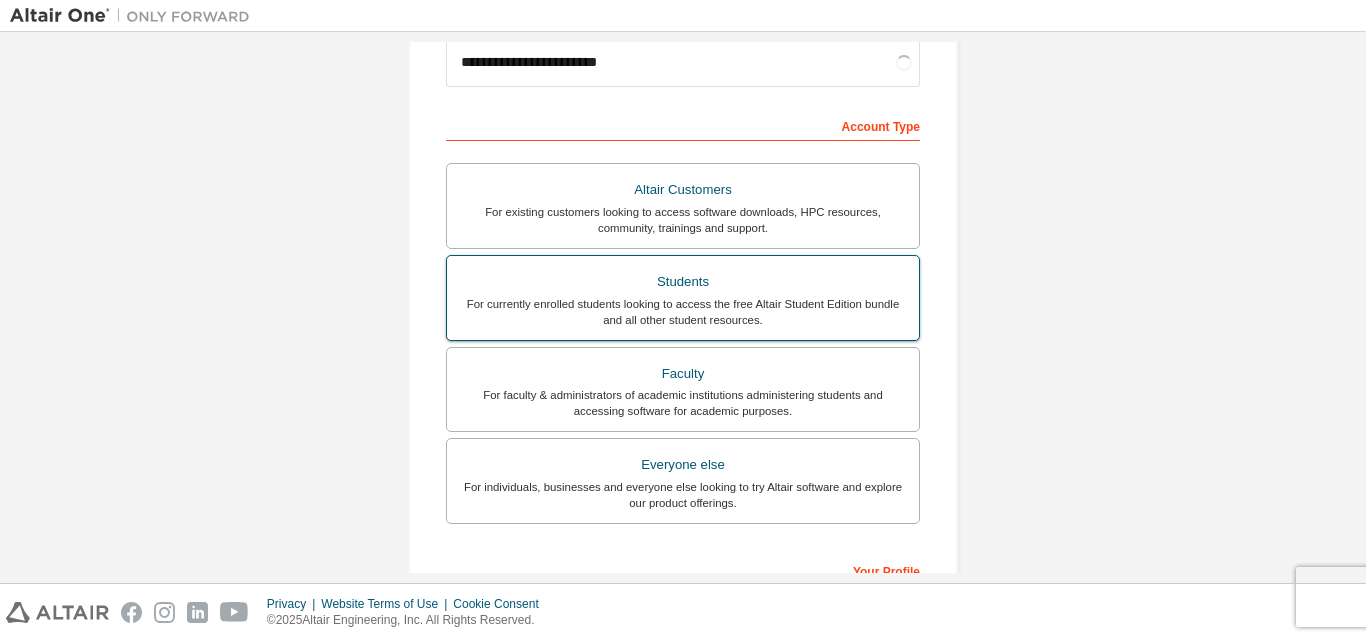 click on "Students" at bounding box center [683, 282] 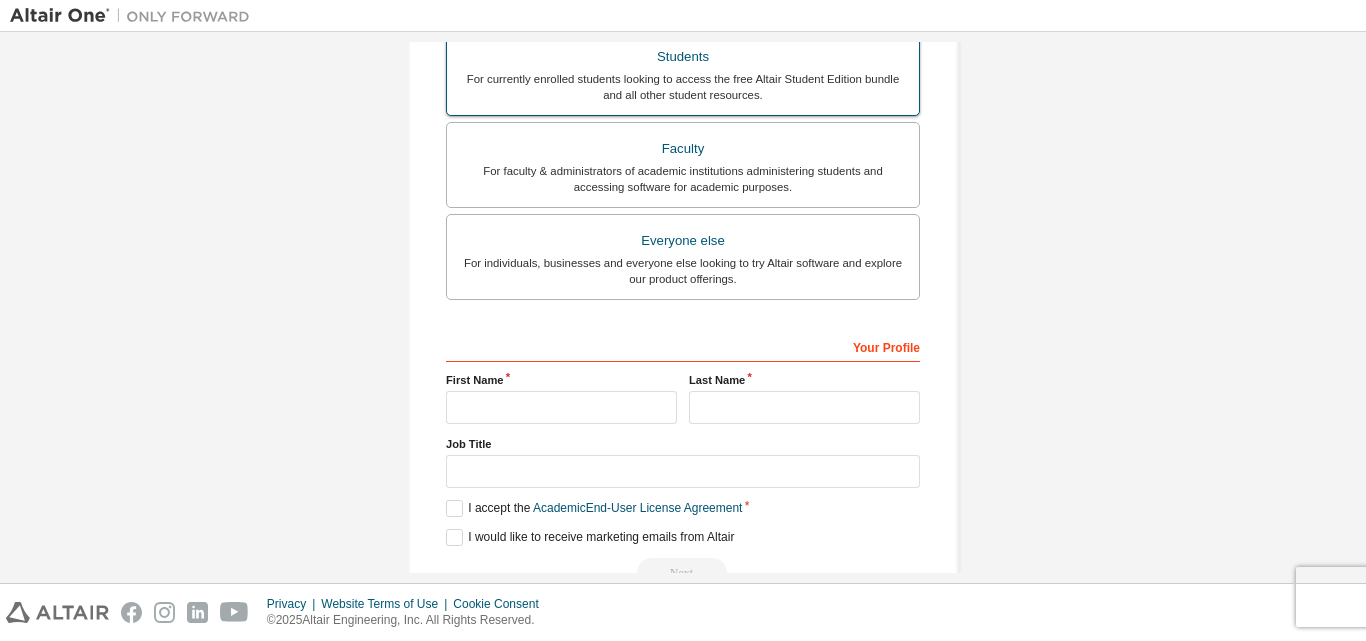 scroll, scrollTop: 533, scrollLeft: 0, axis: vertical 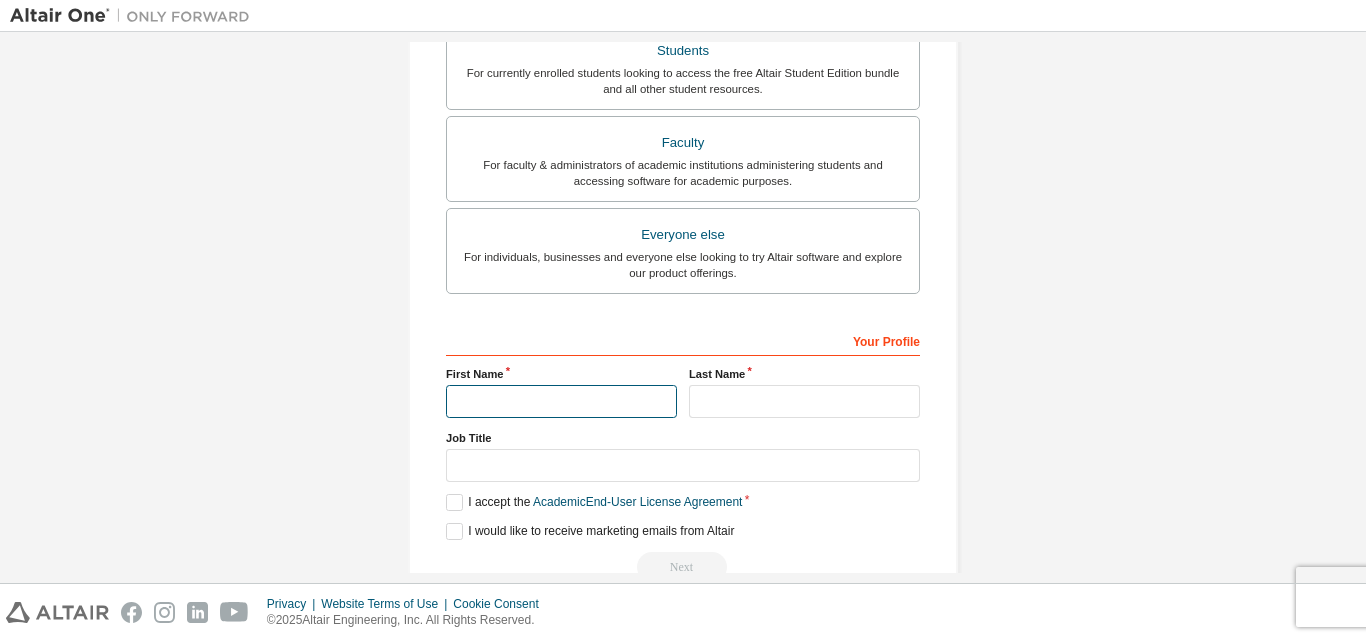 click at bounding box center [561, 401] 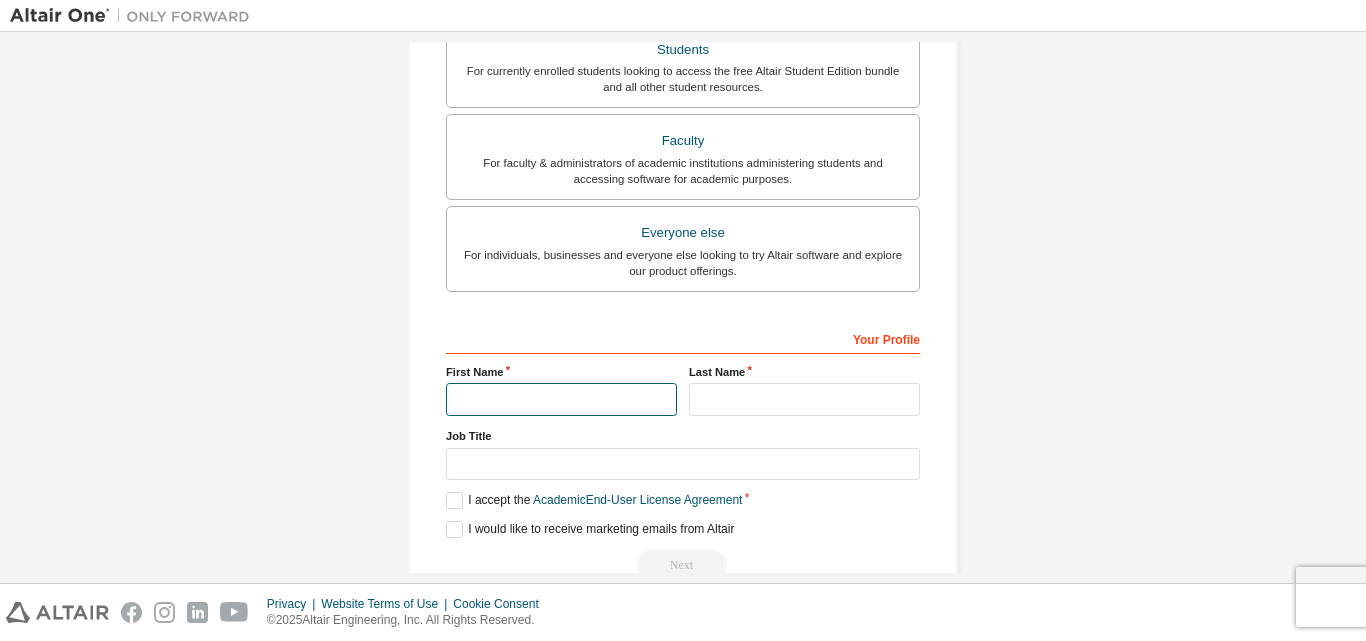 type on "*****" 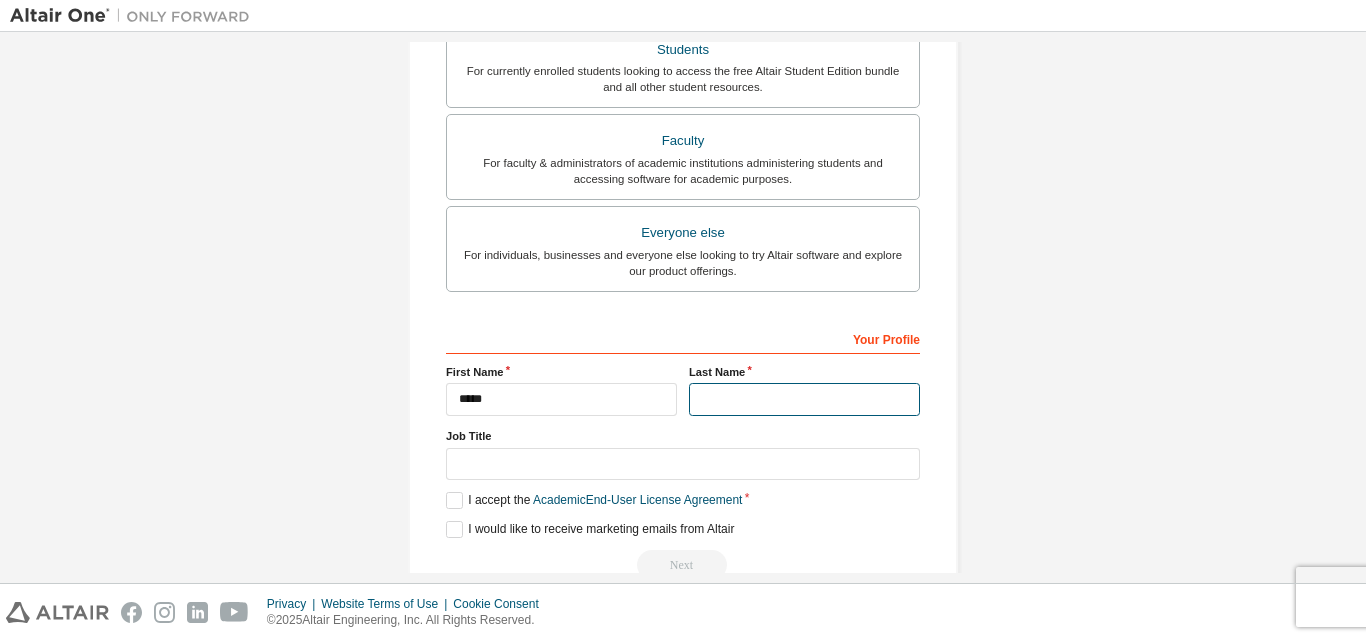 click at bounding box center [804, 399] 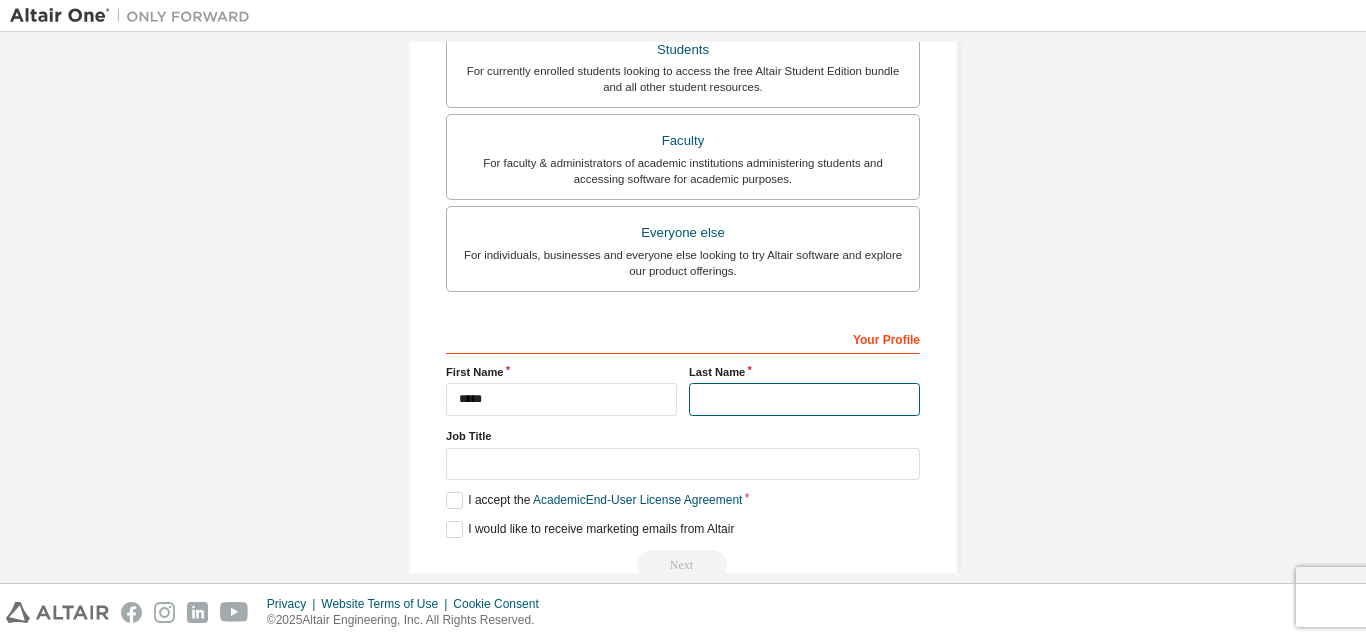 type on "********" 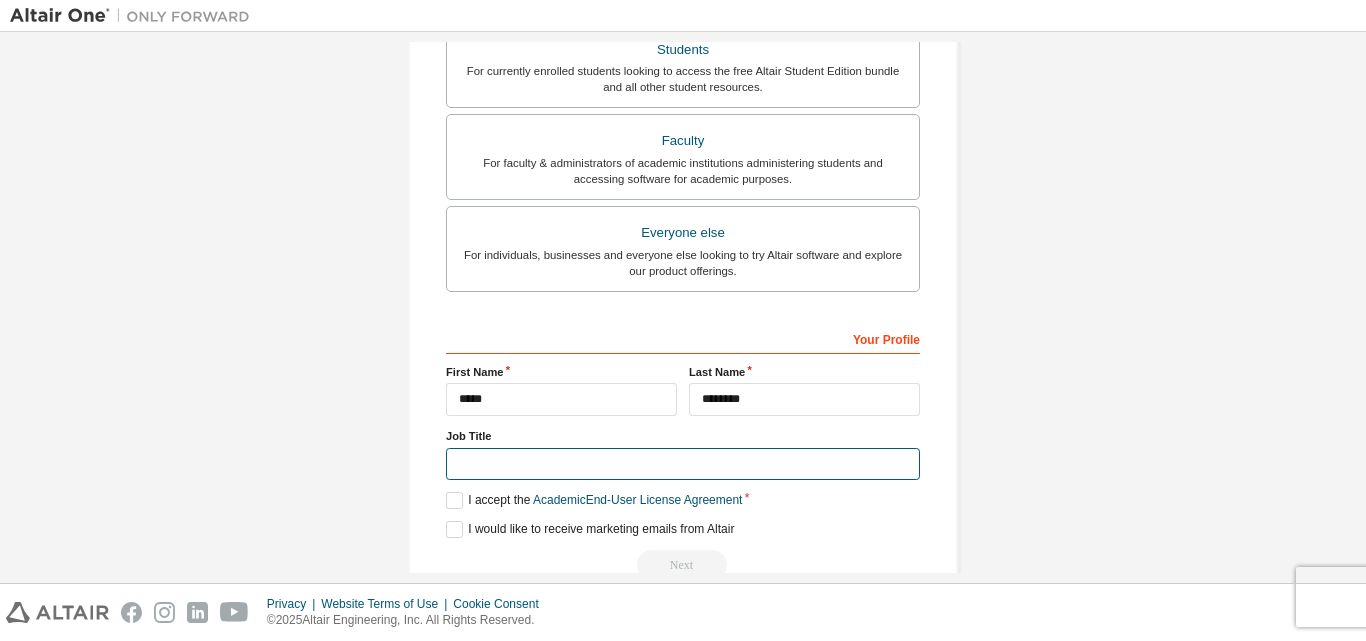 click at bounding box center (683, 464) 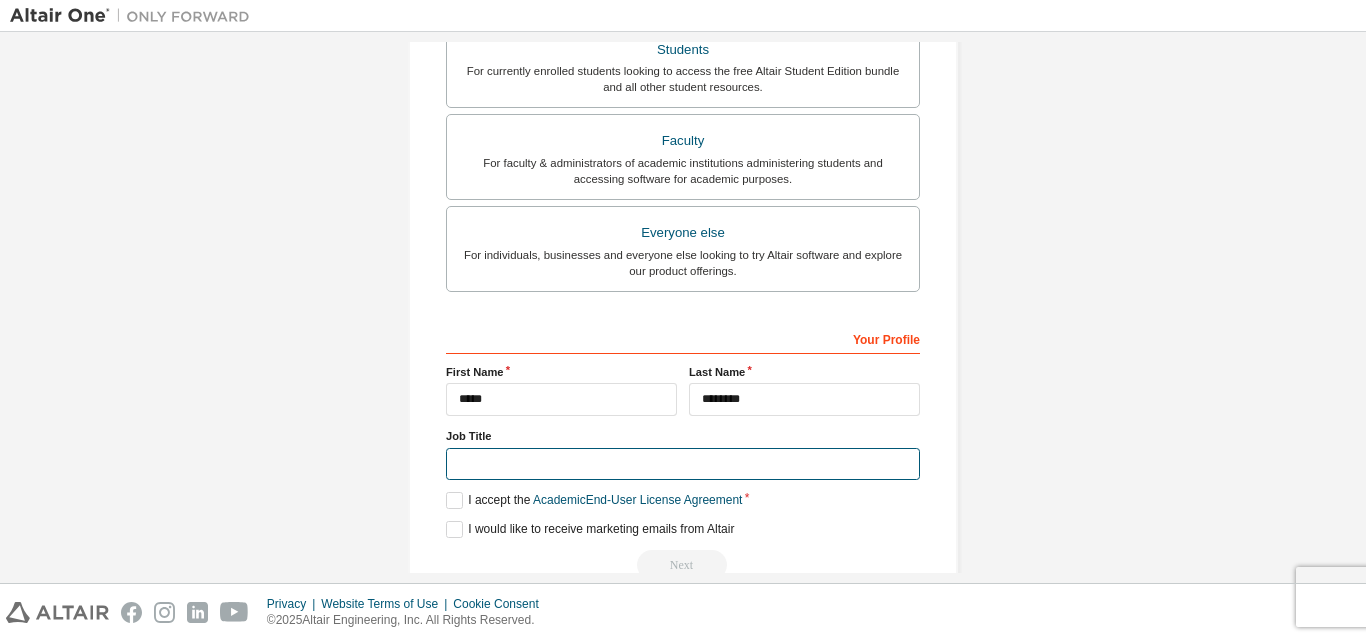 type on "**********" 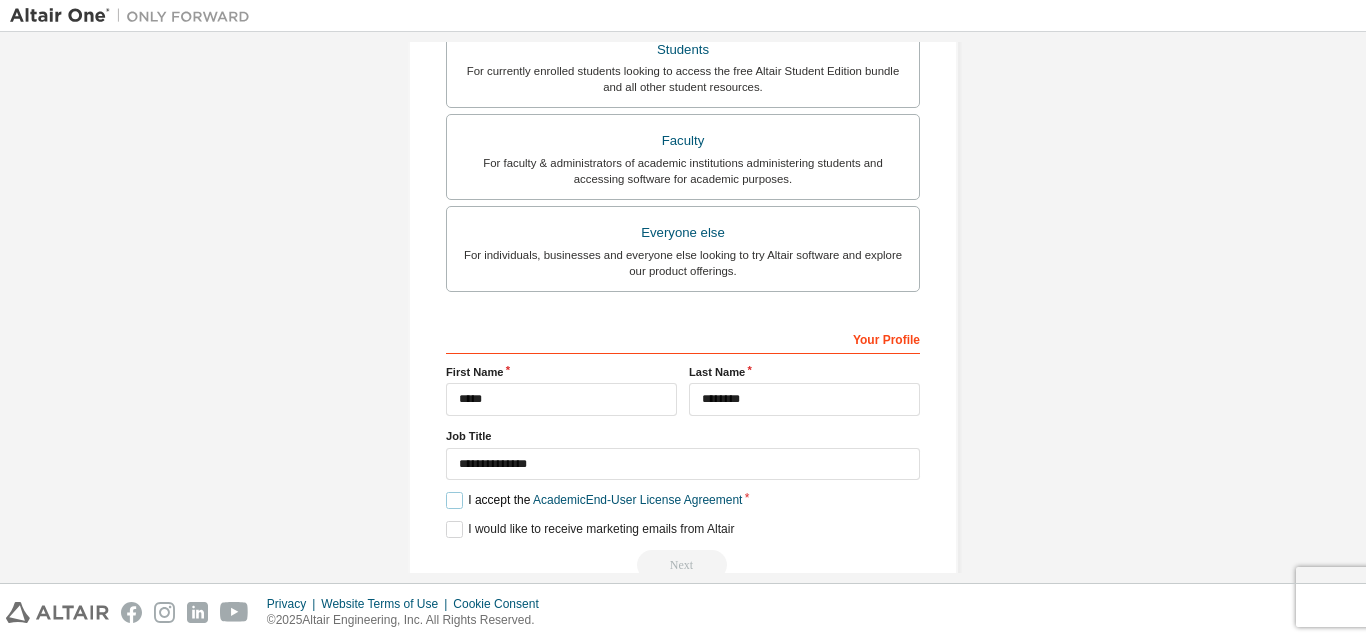 click on "I accept the   Academic   End-User License Agreement" at bounding box center (594, 500) 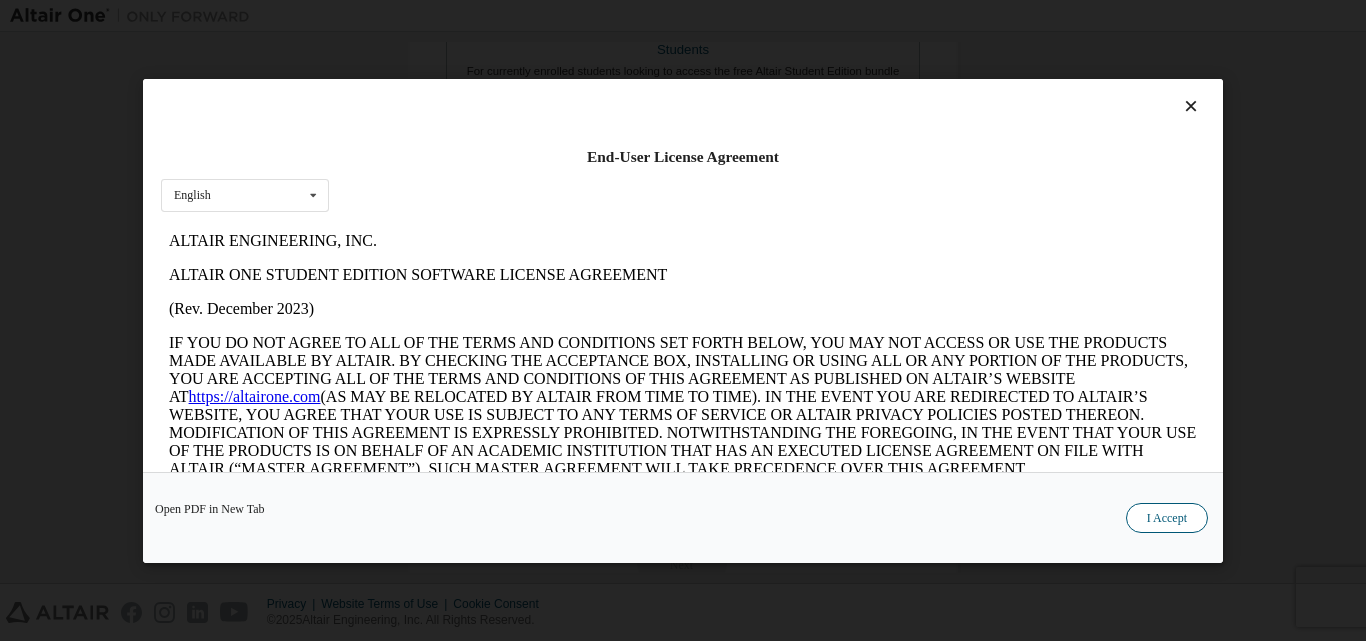 scroll, scrollTop: 0, scrollLeft: 0, axis: both 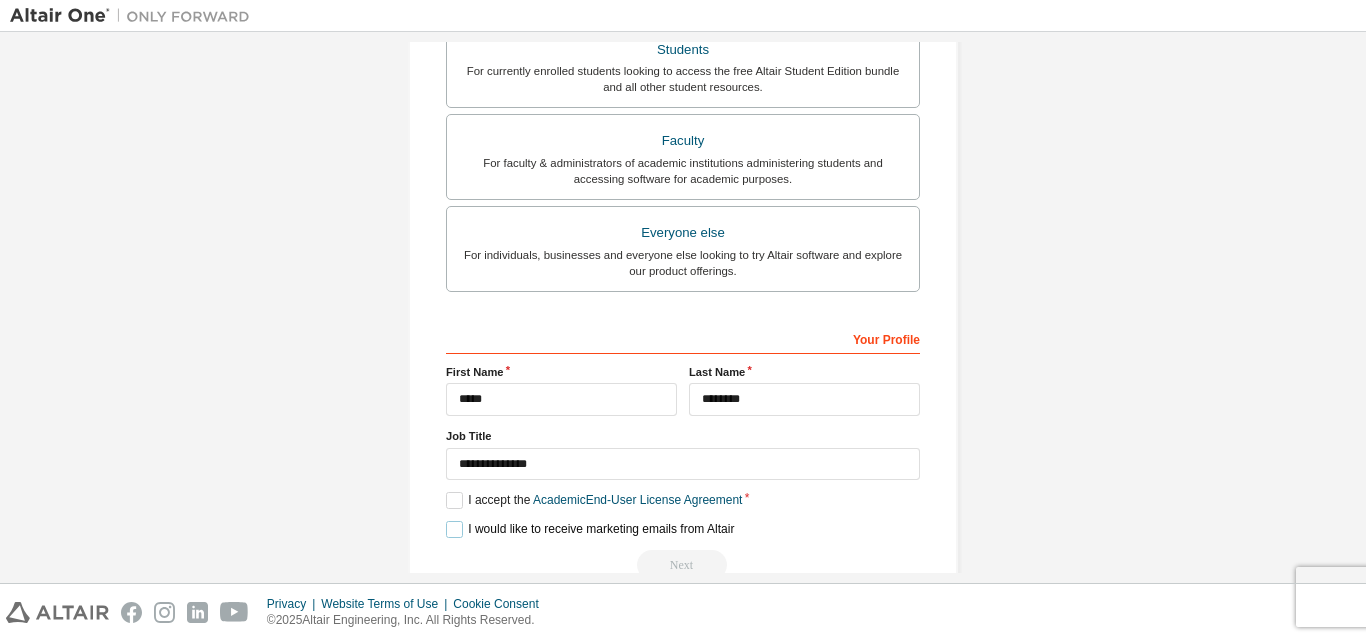click on "I would like to receive marketing emails from Altair" at bounding box center (590, 529) 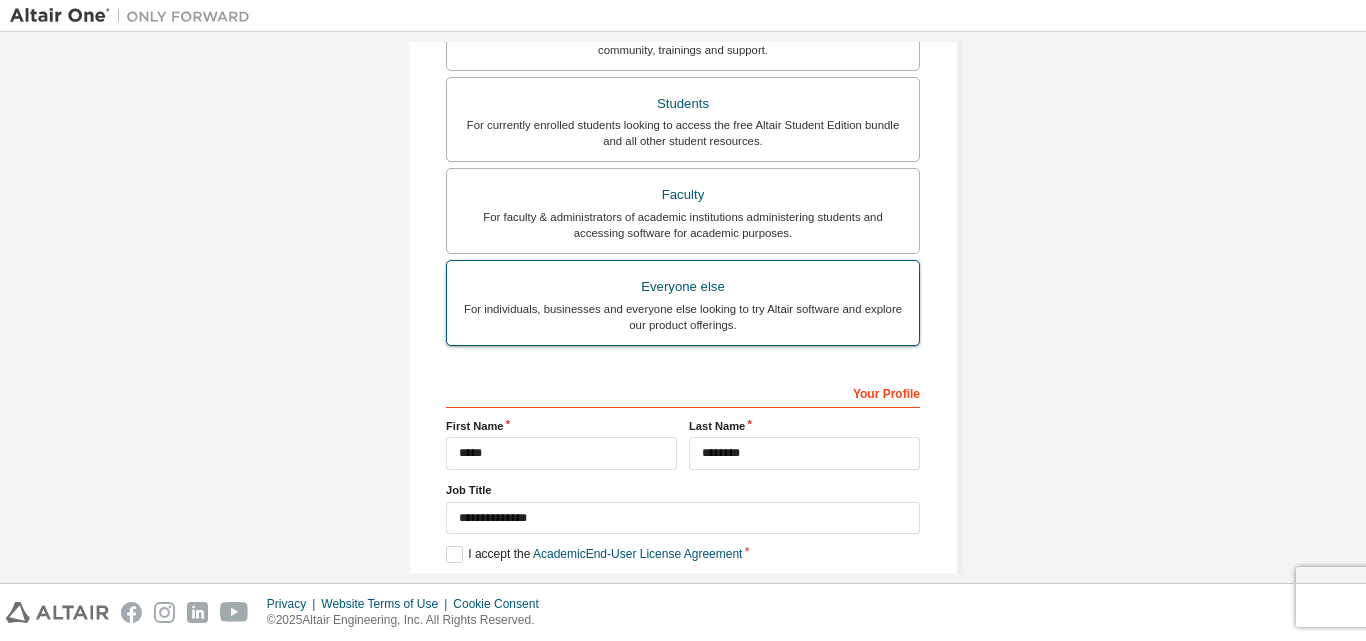 scroll, scrollTop: 497, scrollLeft: 0, axis: vertical 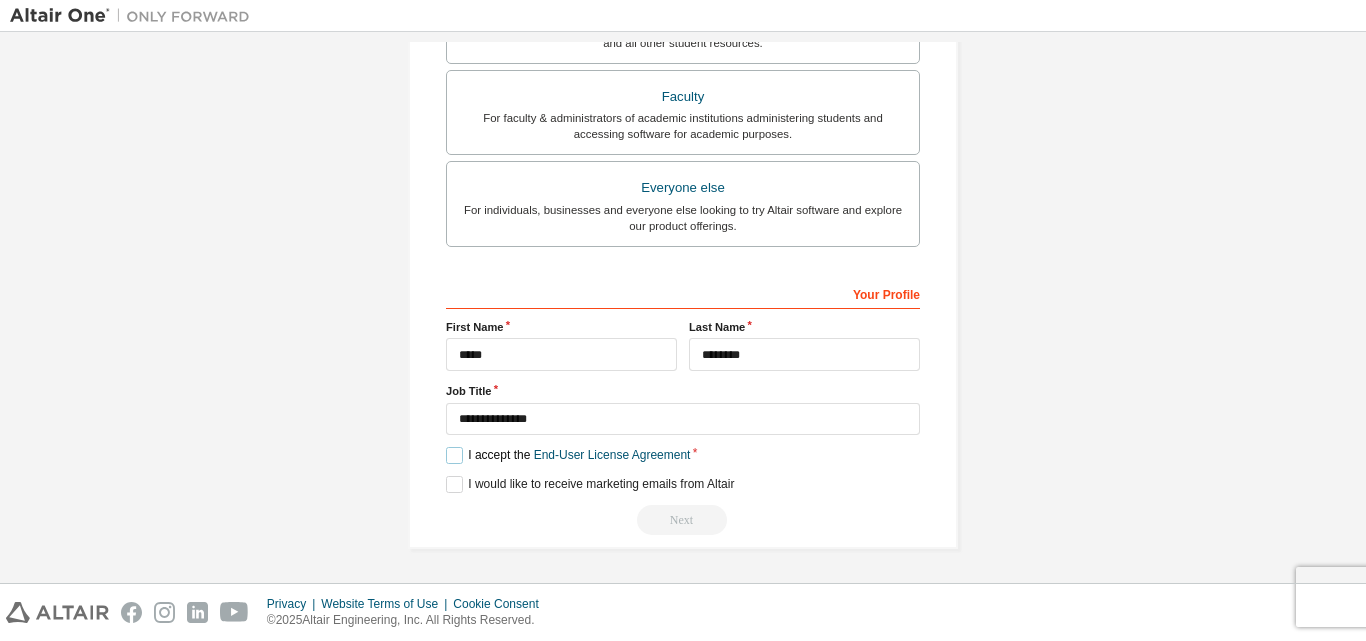 click on "I accept the    End-User License Agreement" at bounding box center (568, 455) 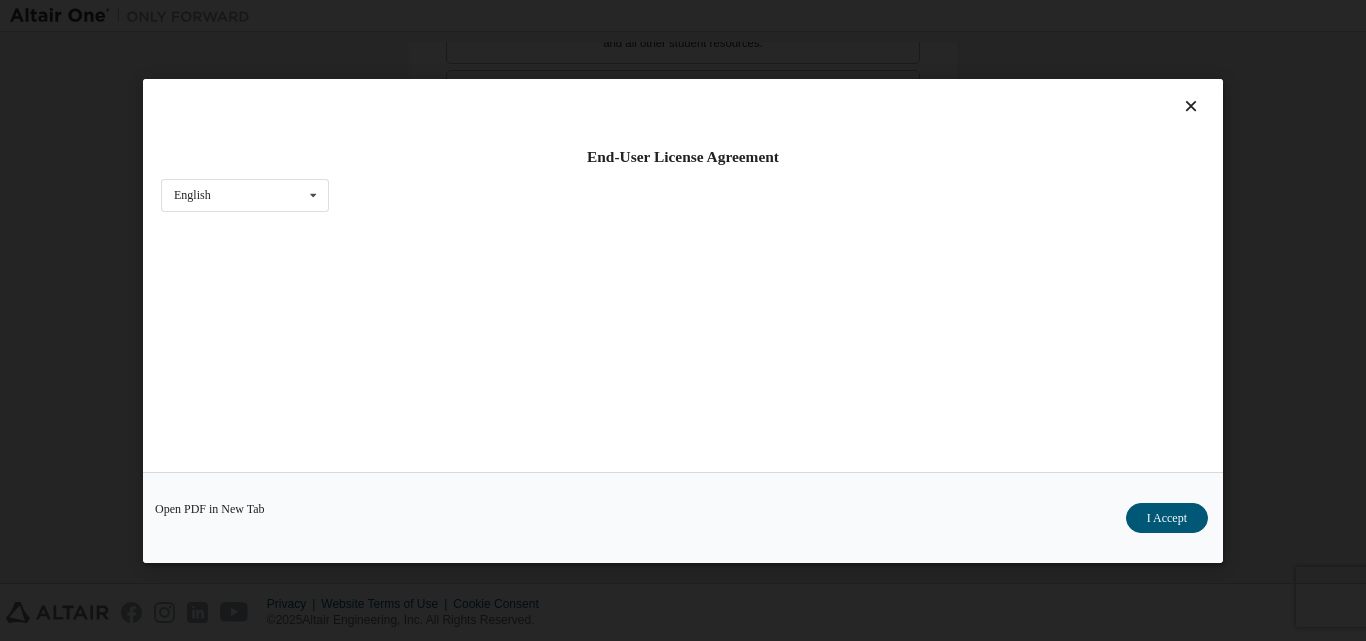 click on "I Accept" at bounding box center (1167, 517) 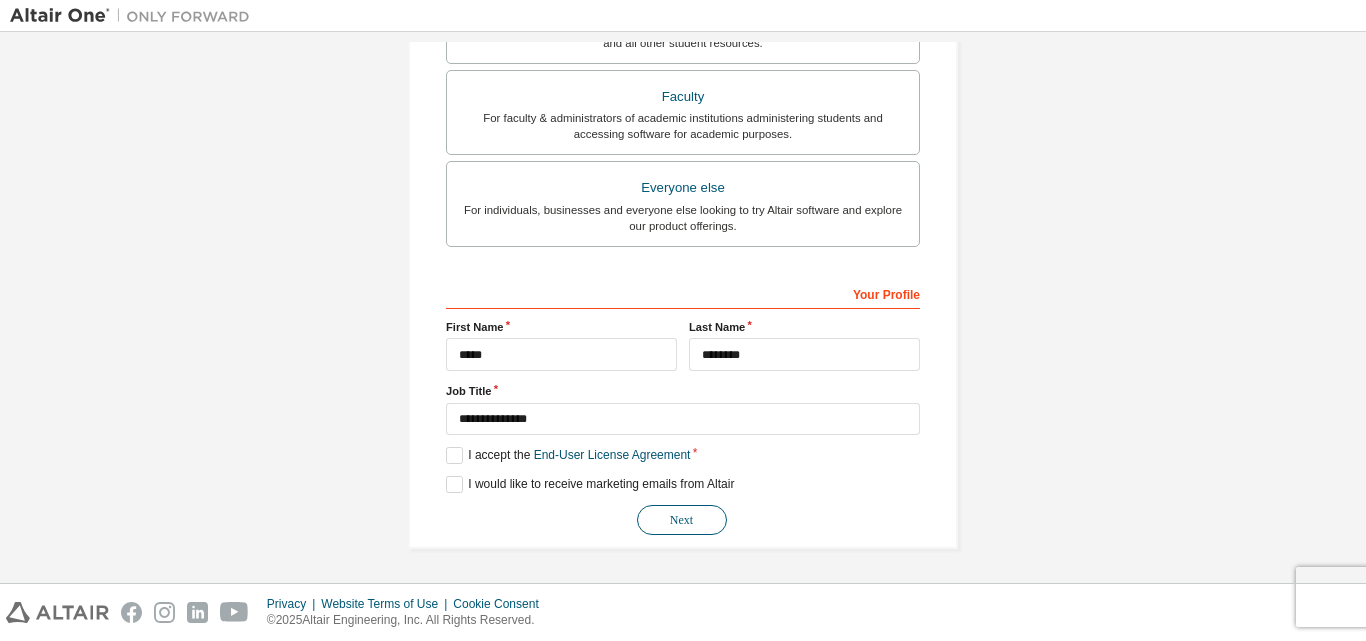 click on "Next" at bounding box center [682, 520] 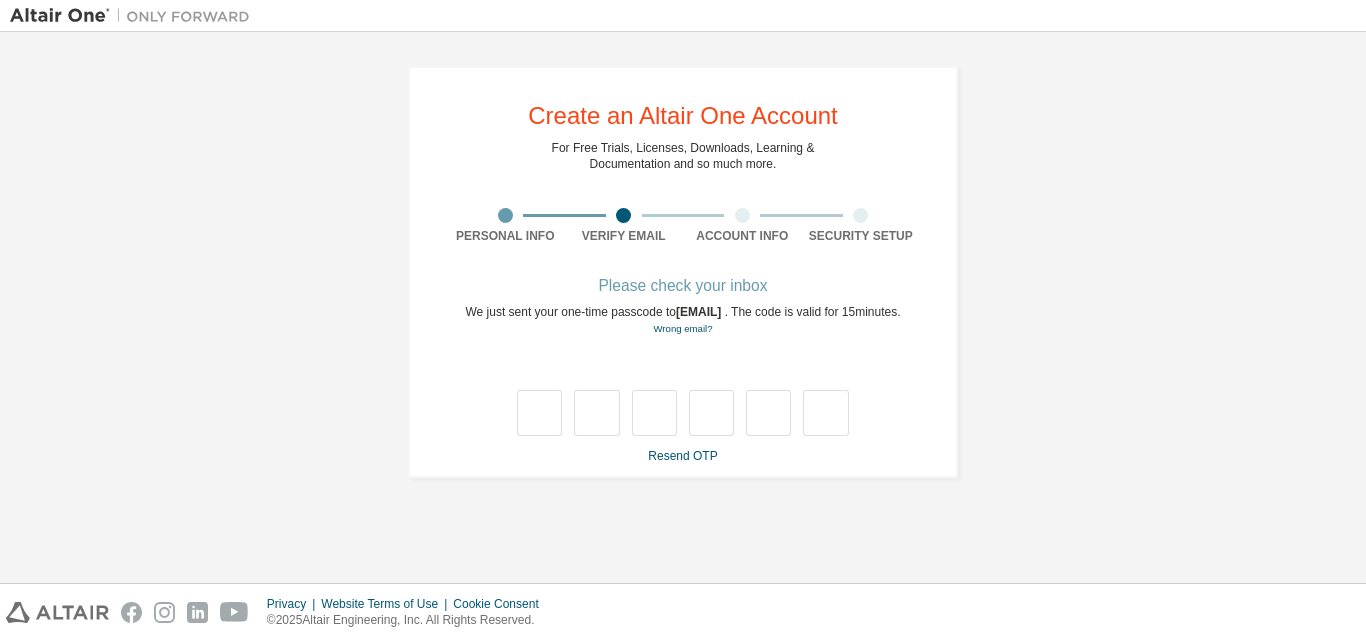 scroll, scrollTop: 0, scrollLeft: 0, axis: both 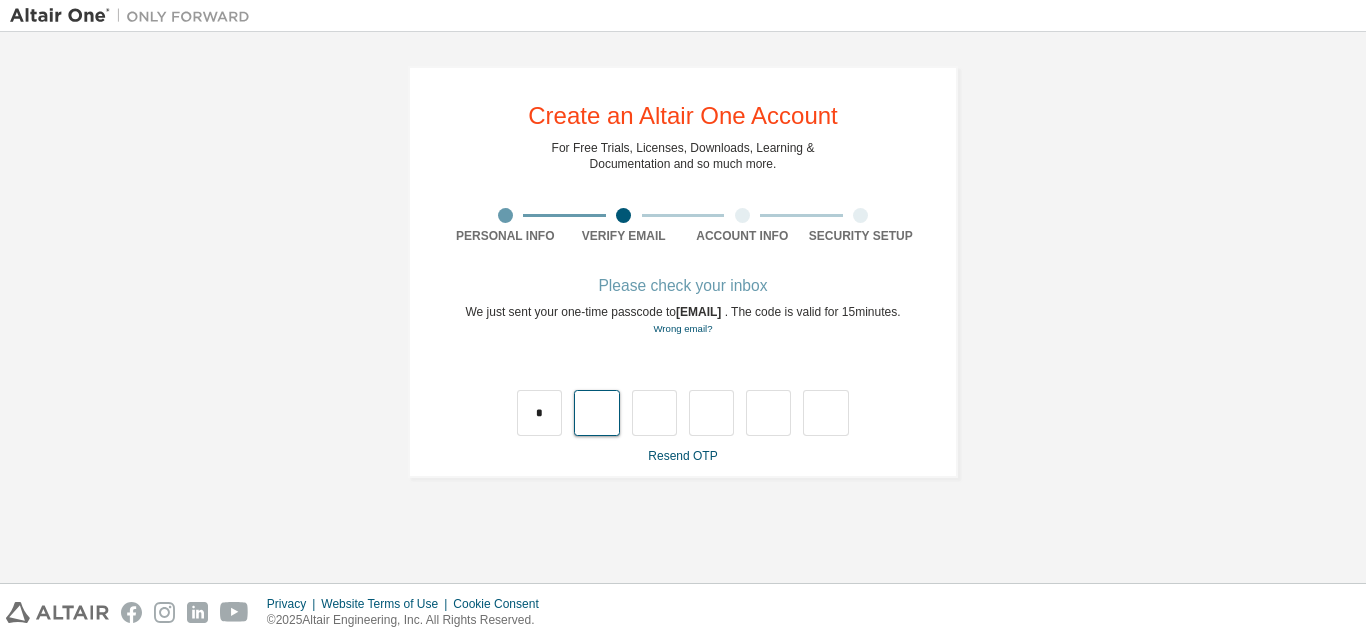 type on "*" 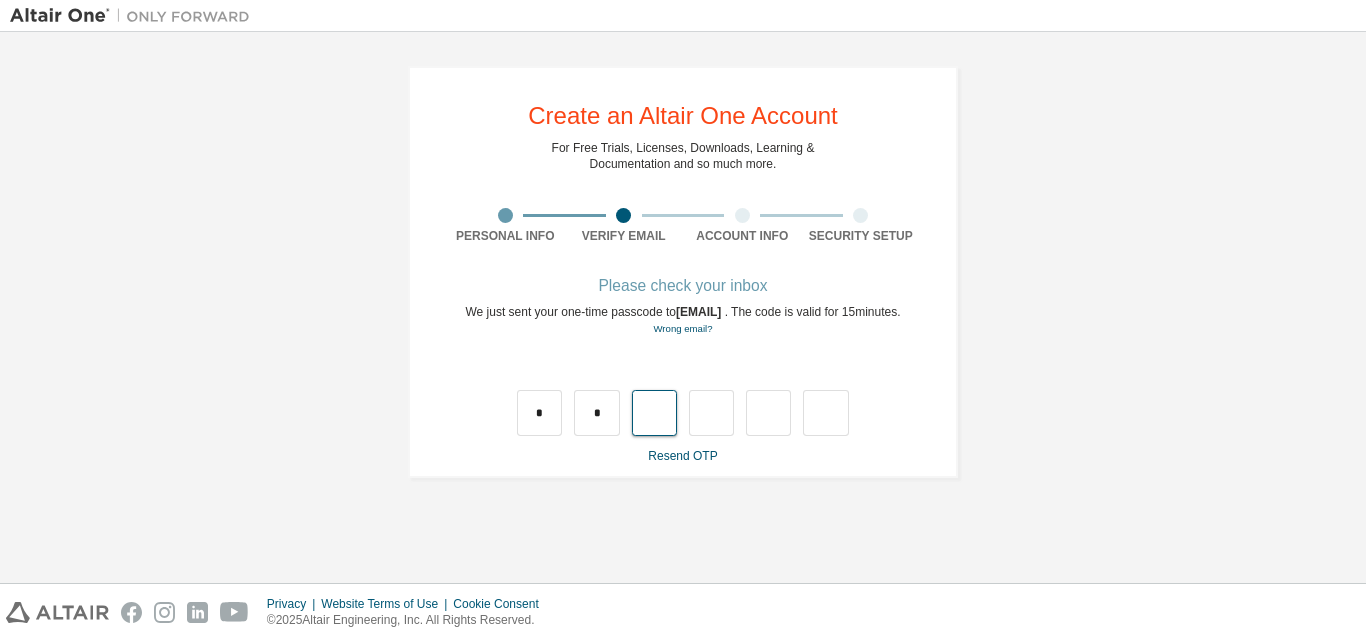 type on "*" 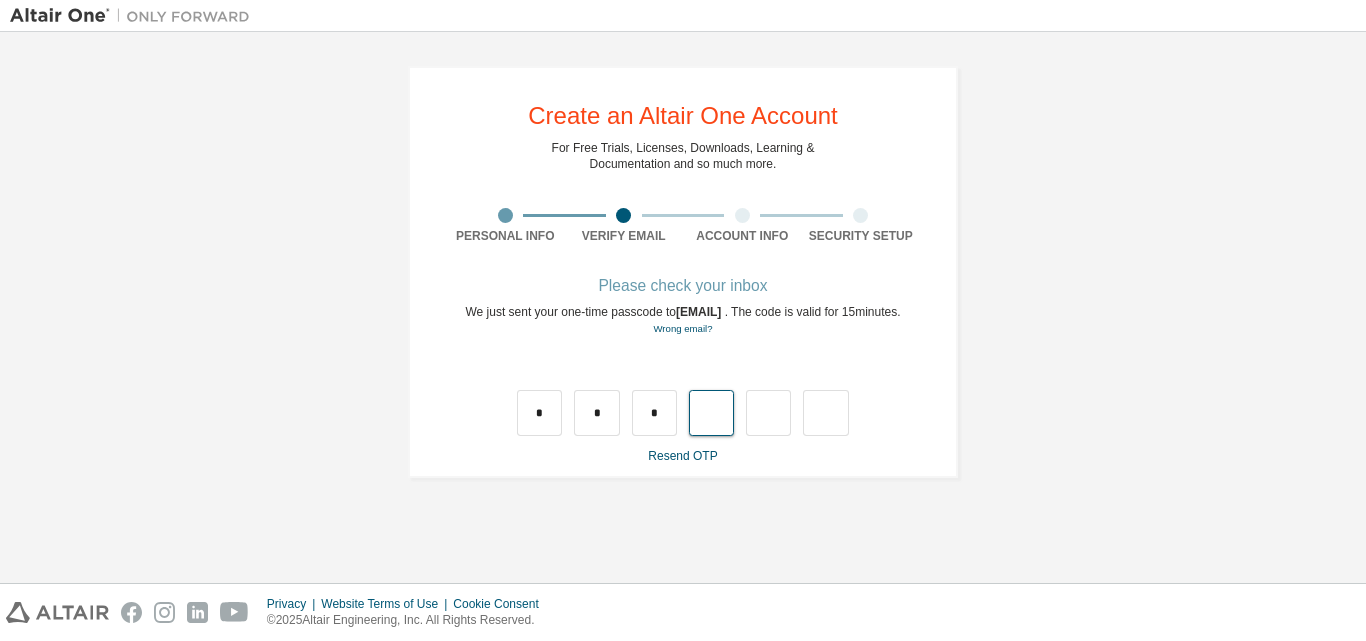 type on "*" 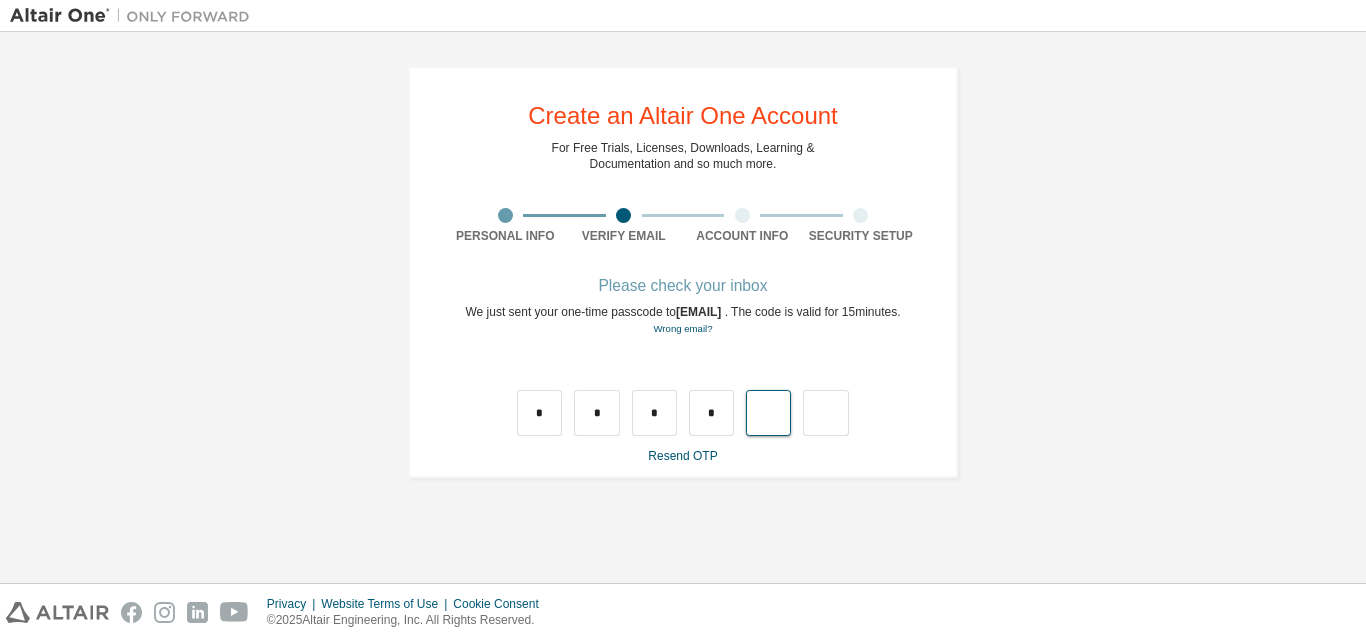 type on "*" 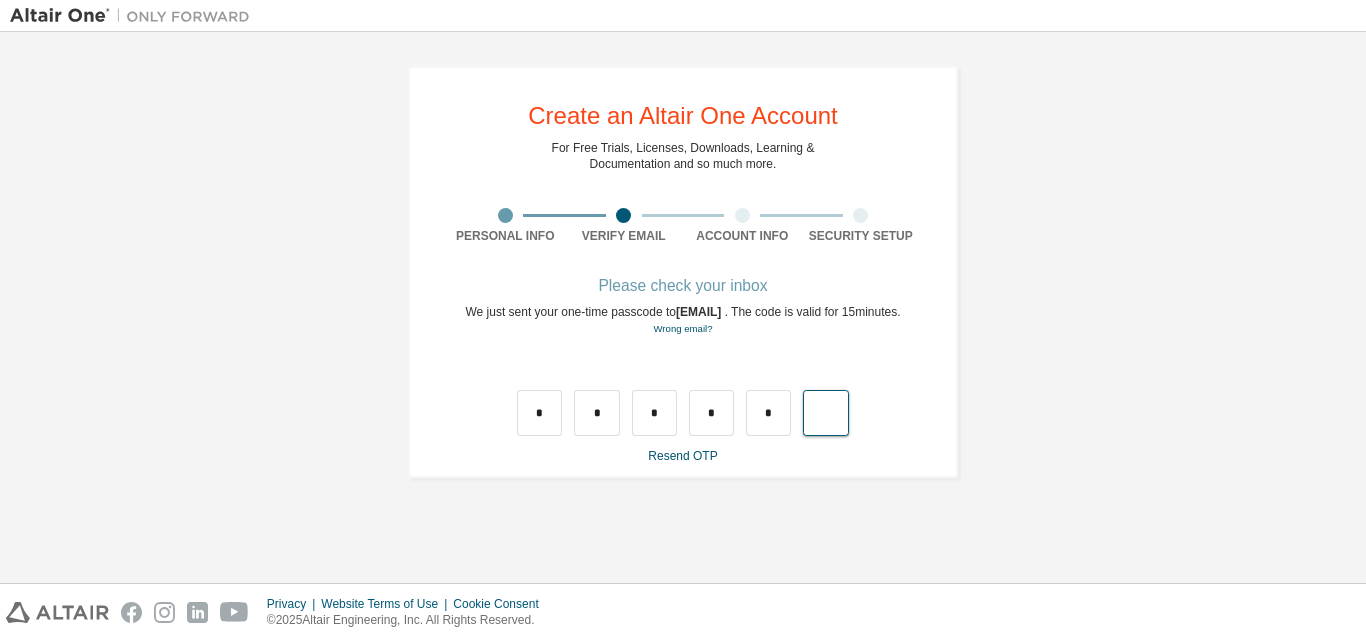 type on "*" 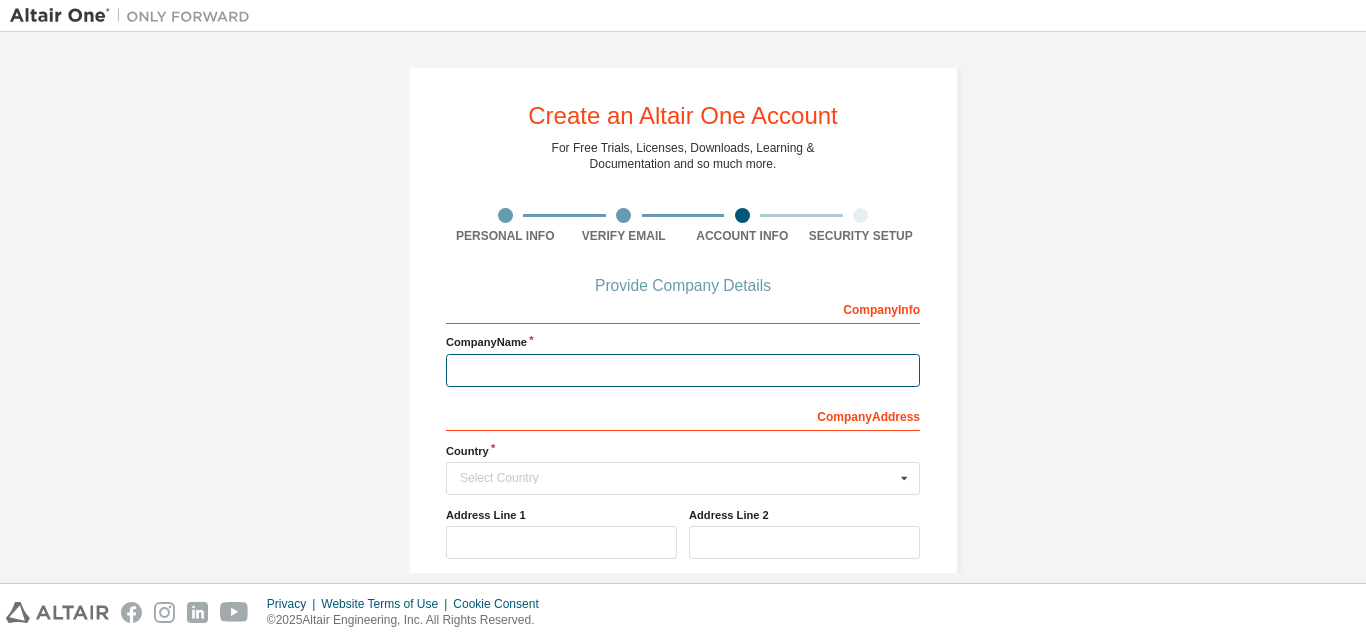 click at bounding box center (683, 370) 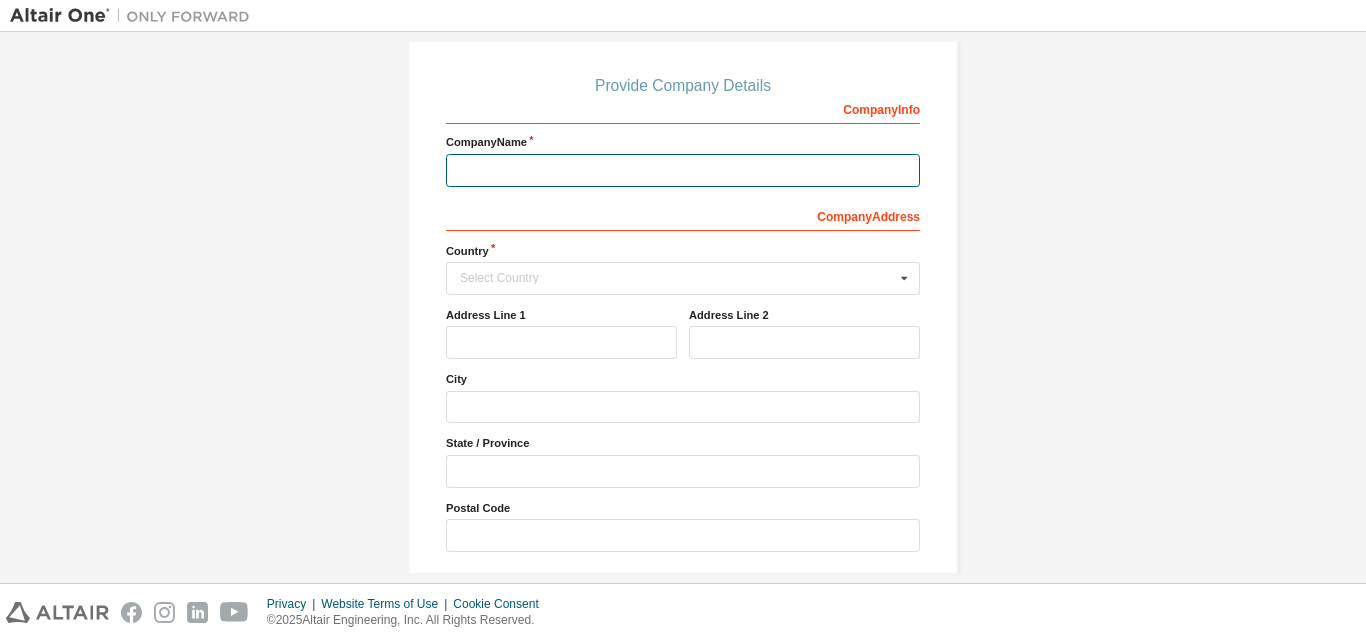 scroll, scrollTop: 100, scrollLeft: 0, axis: vertical 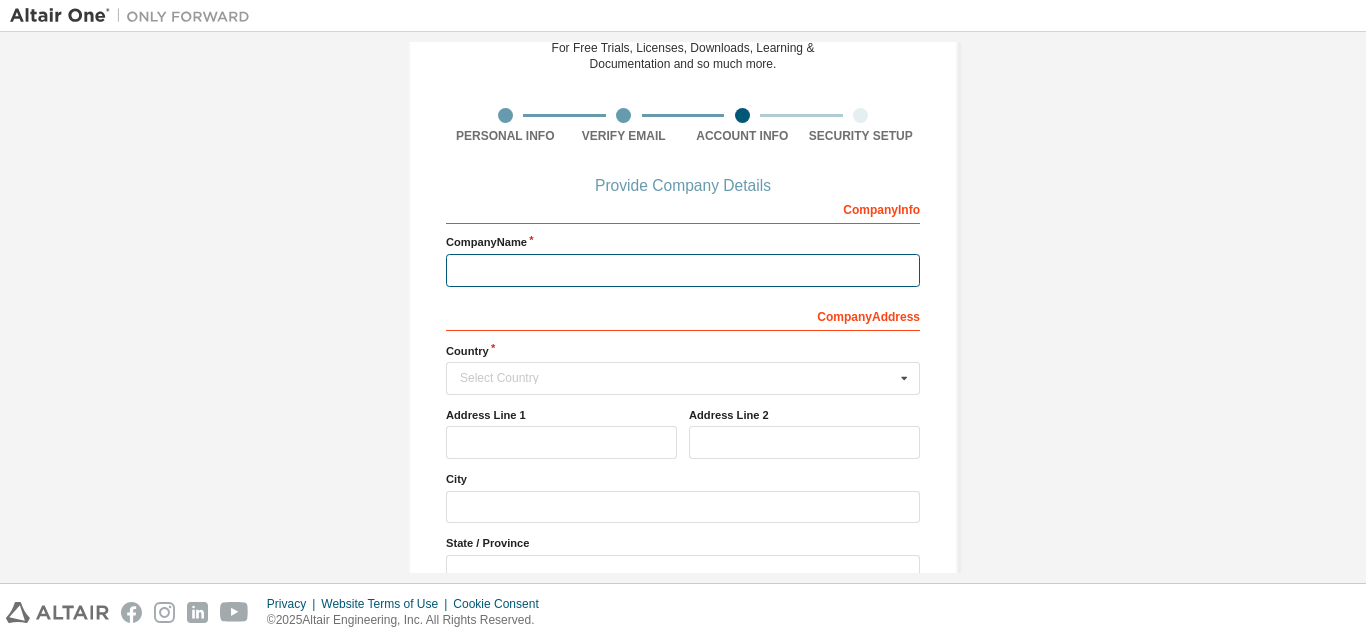 click at bounding box center [683, 270] 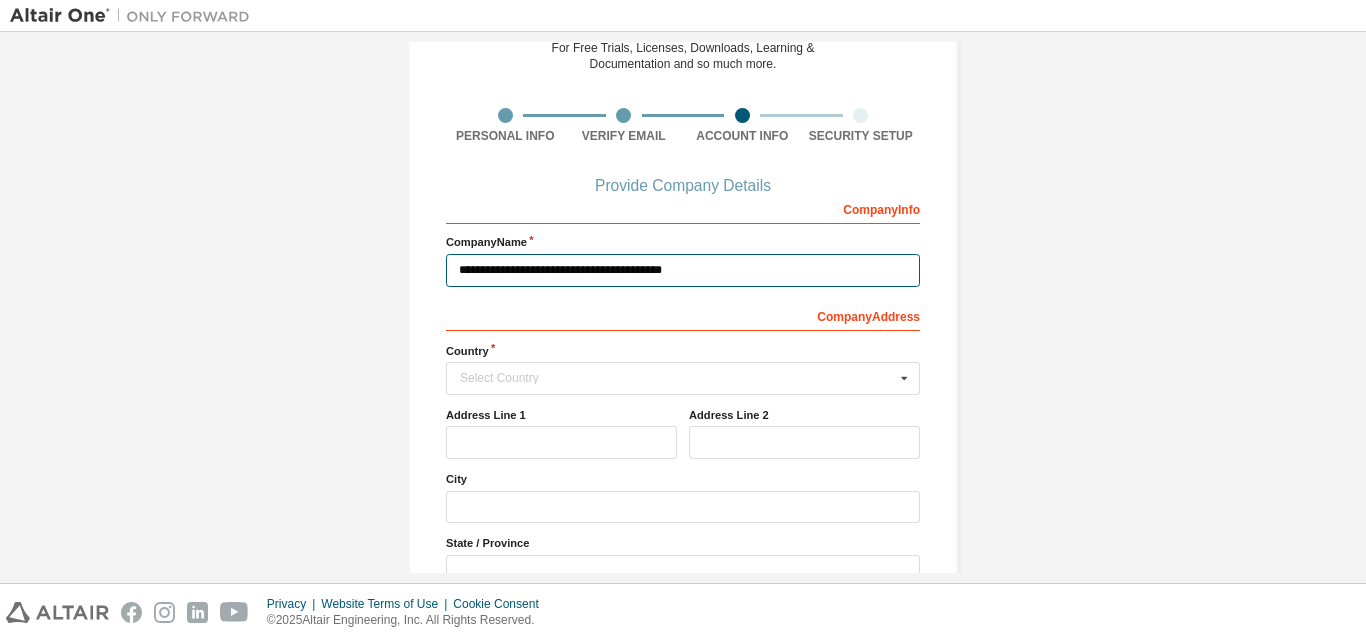 click on "**********" at bounding box center [683, 270] 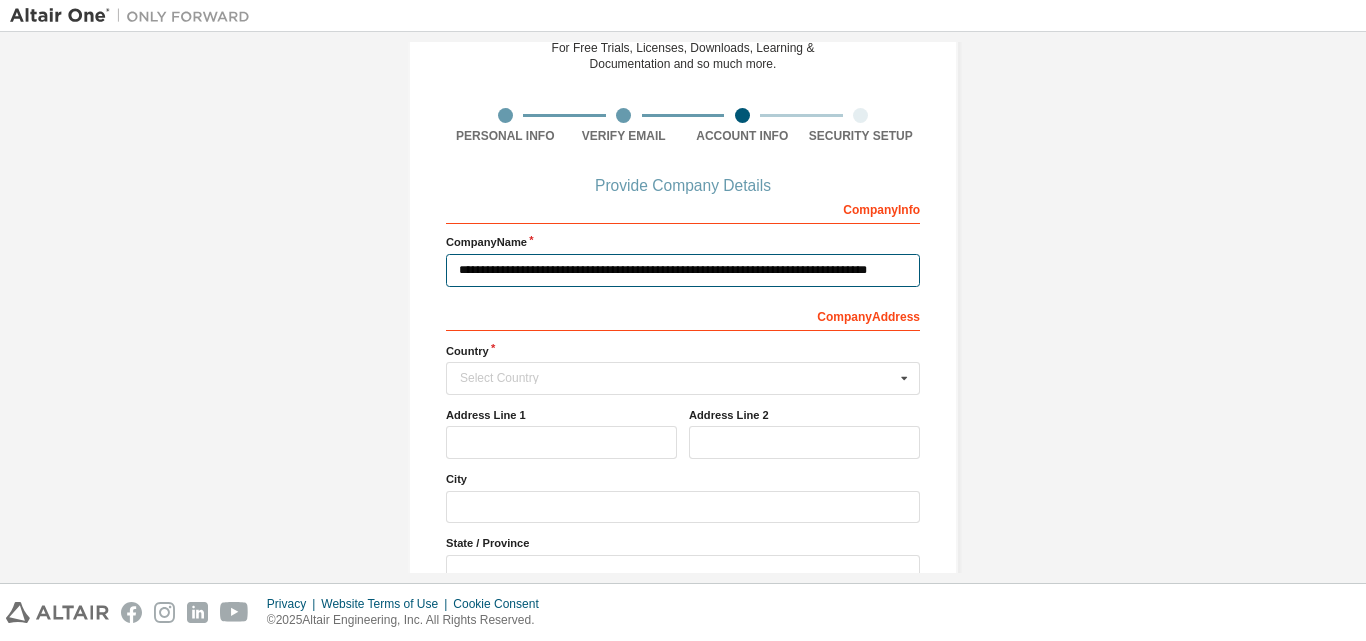 scroll, scrollTop: 0, scrollLeft: 6, axis: horizontal 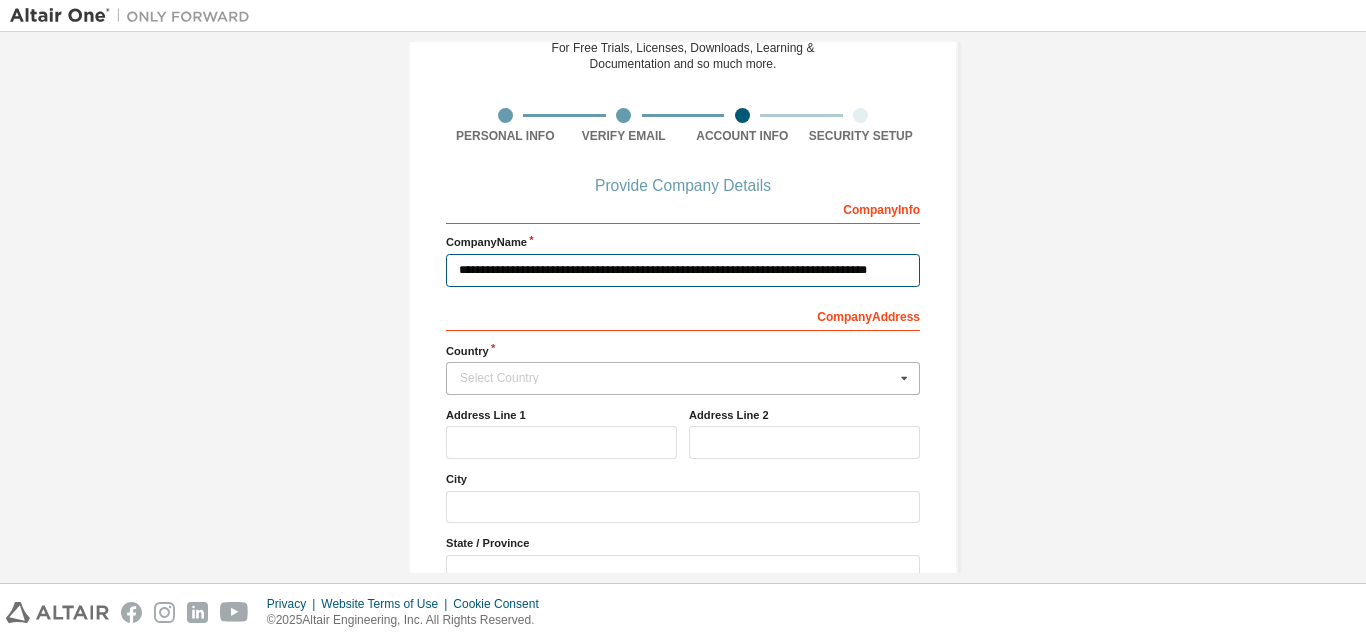 type on "**********" 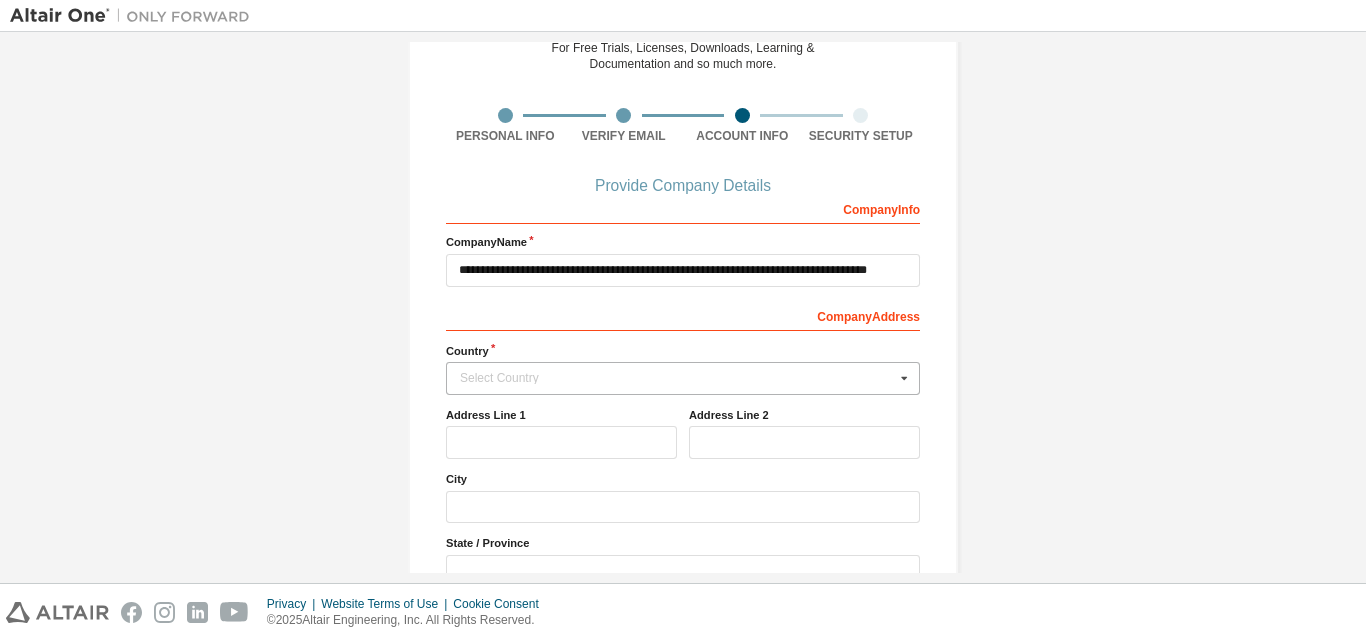 scroll, scrollTop: 0, scrollLeft: 0, axis: both 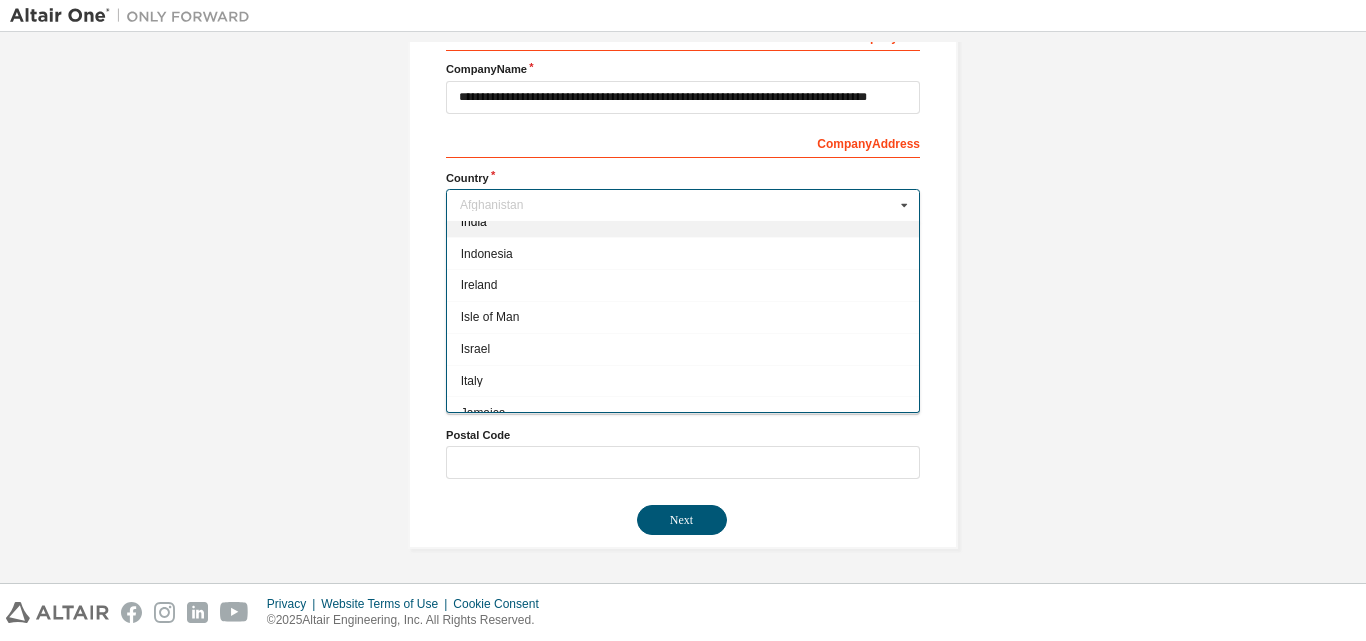 click on "India" at bounding box center (683, 222) 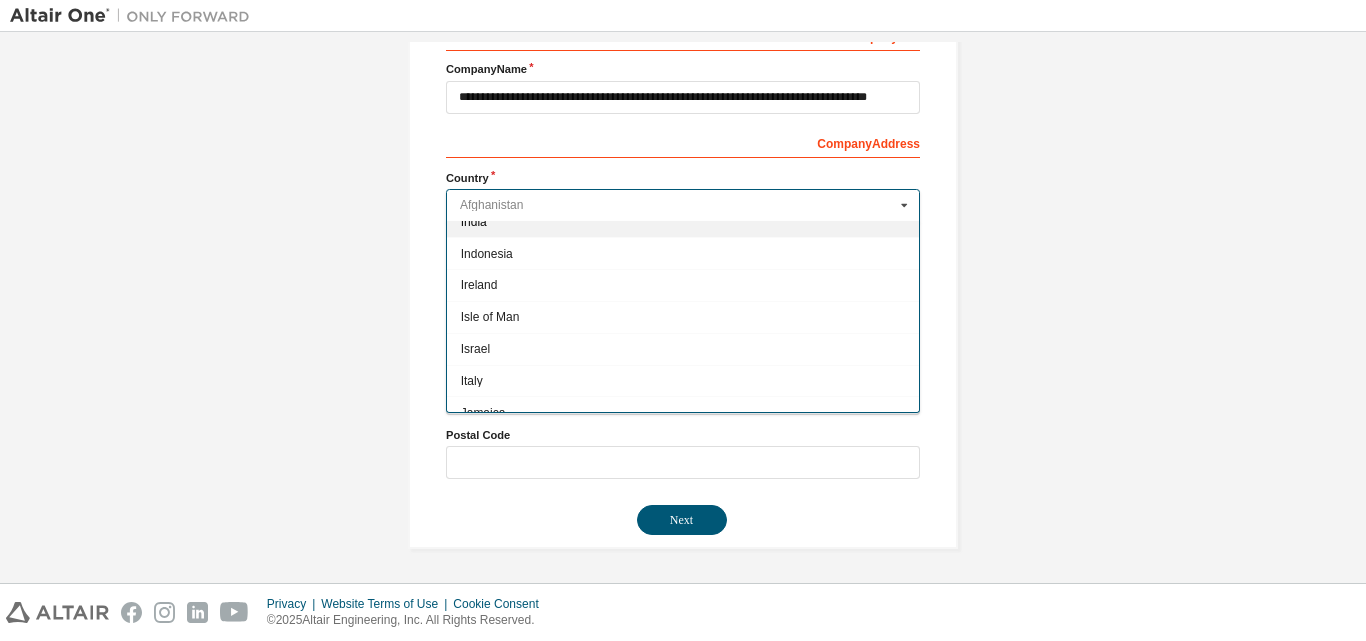 type on "***" 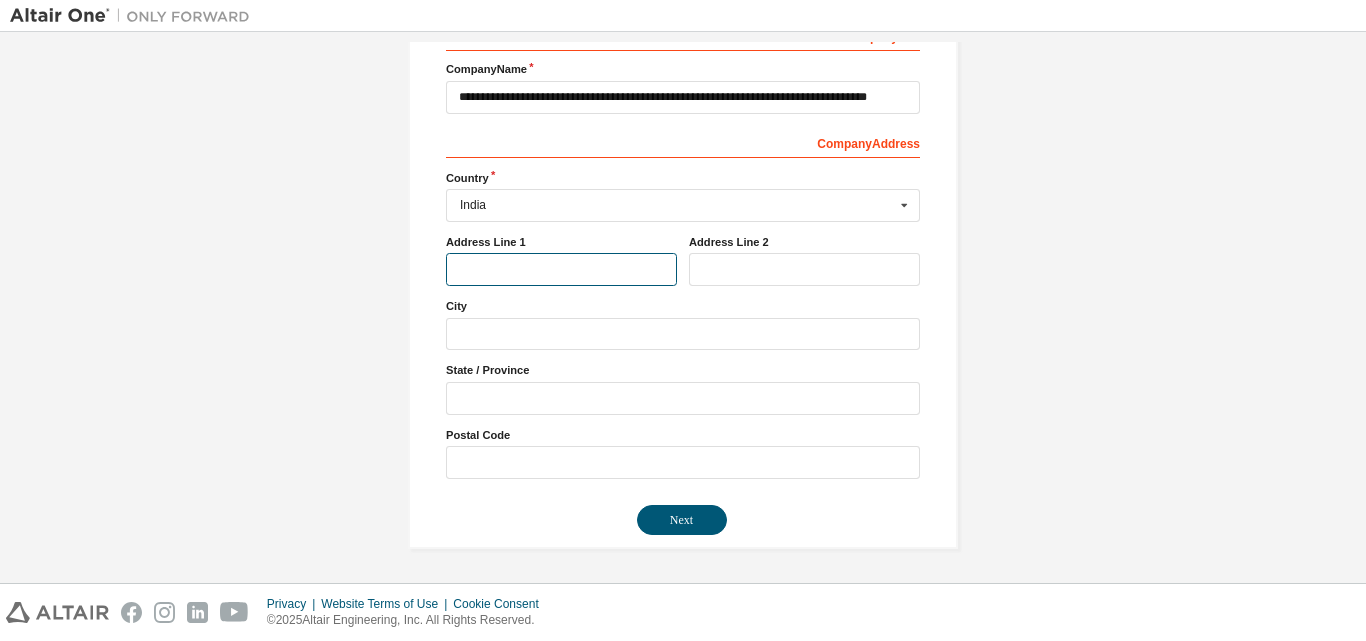 click at bounding box center (561, 269) 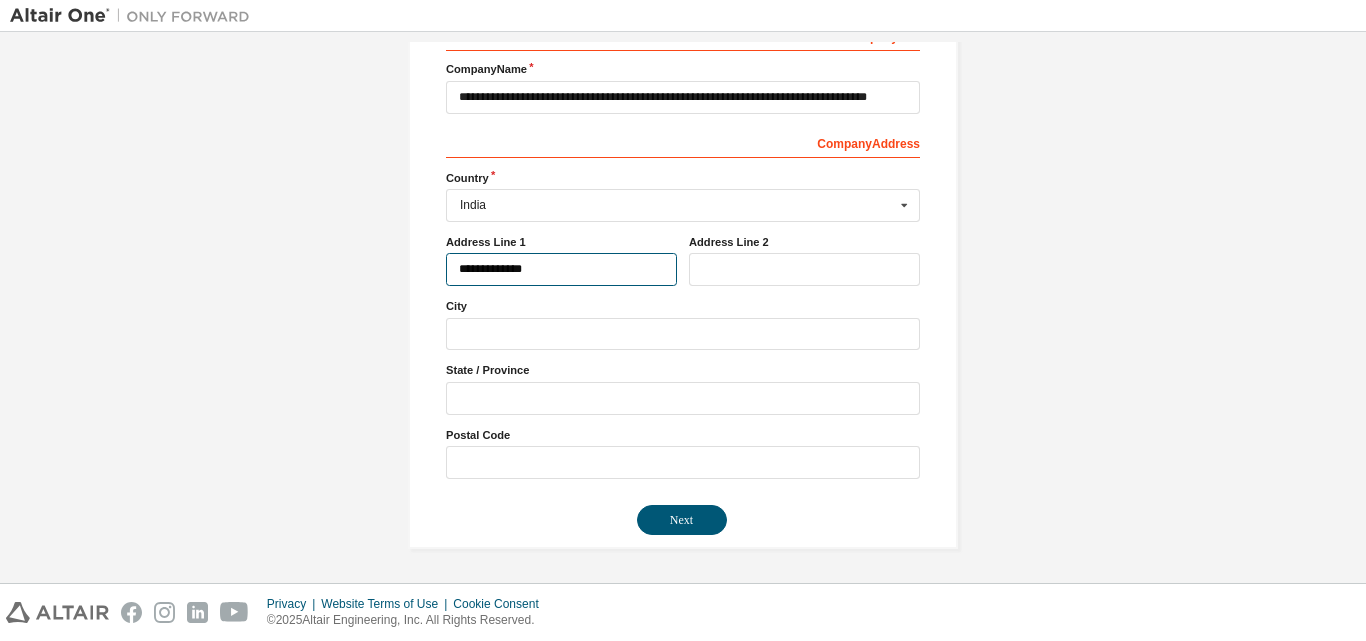 click on "**********" at bounding box center [561, 269] 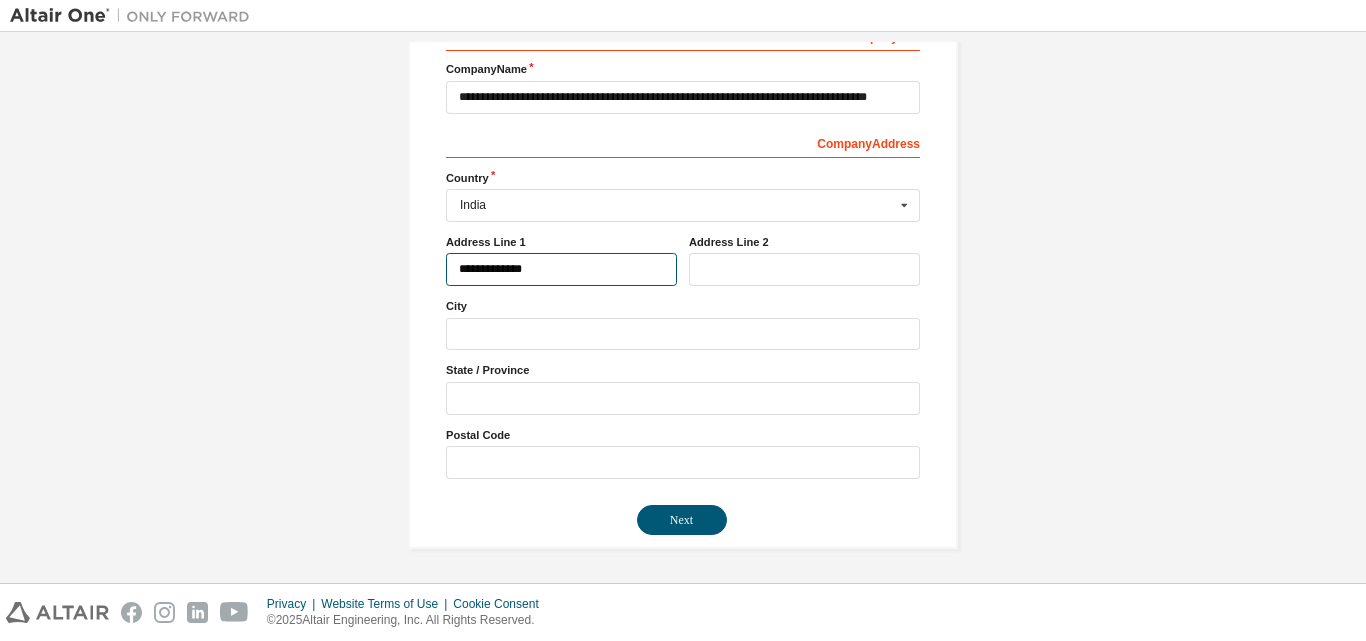 click on "**********" at bounding box center (561, 269) 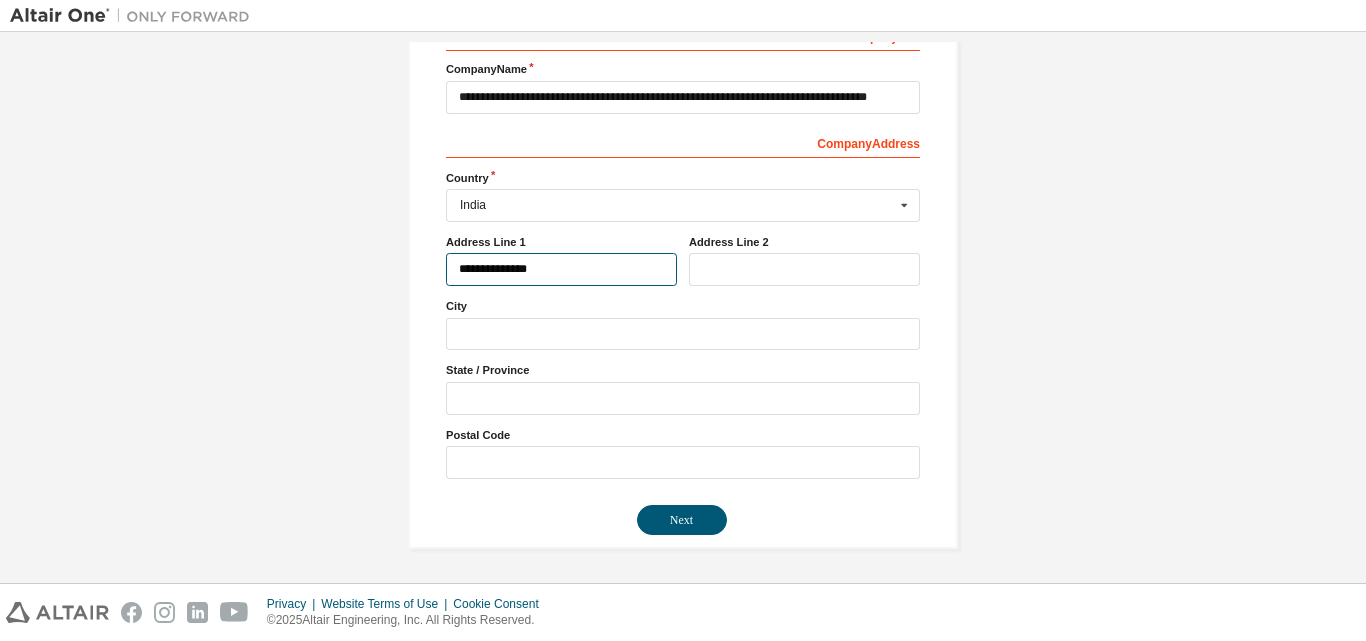 click on "**********" at bounding box center (561, 269) 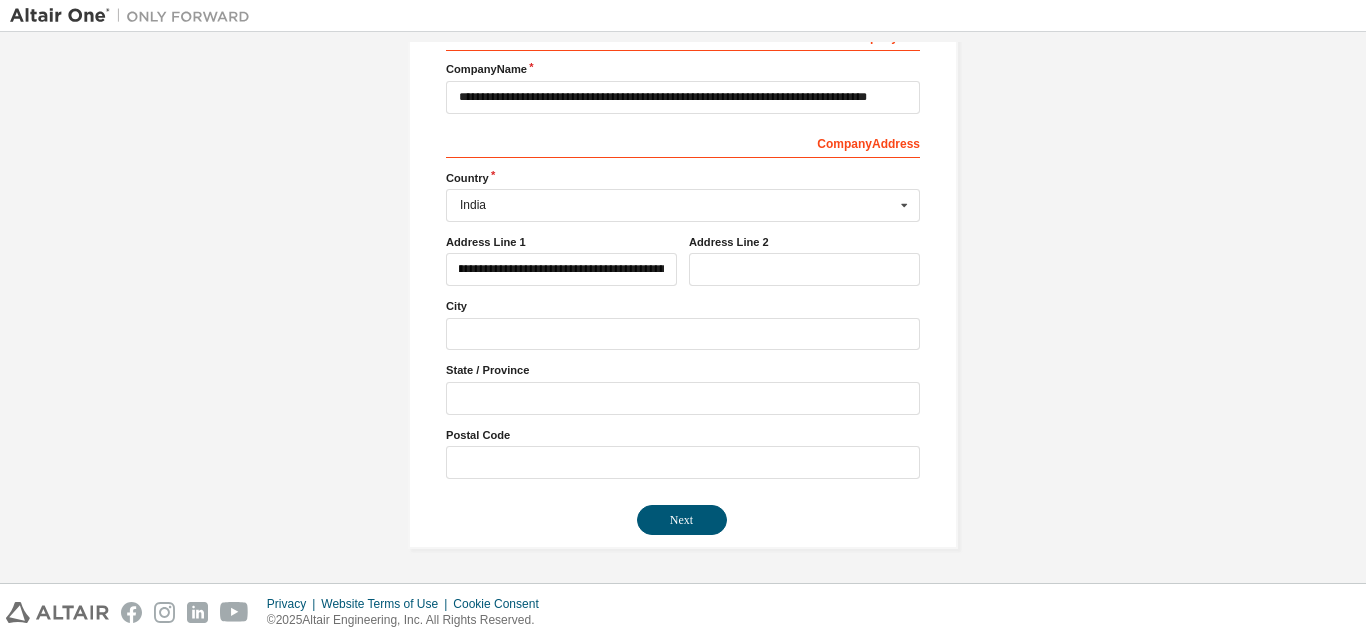 scroll, scrollTop: 0, scrollLeft: 0, axis: both 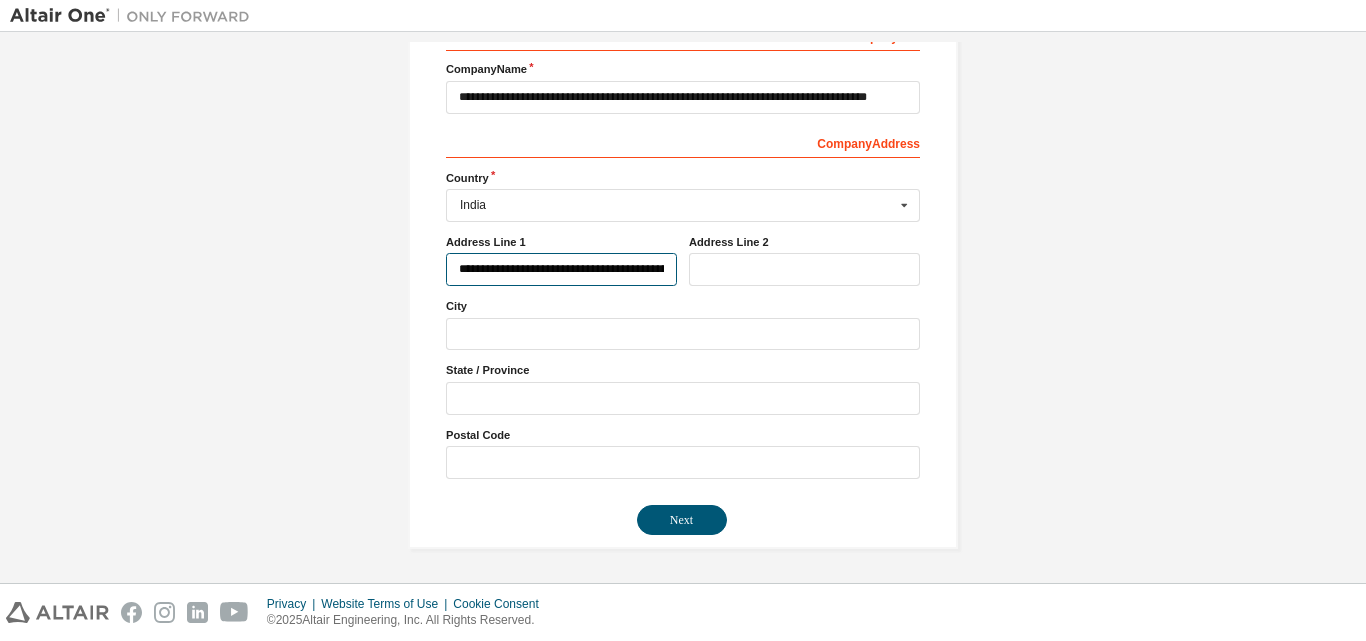 click on "**********" at bounding box center [561, 269] 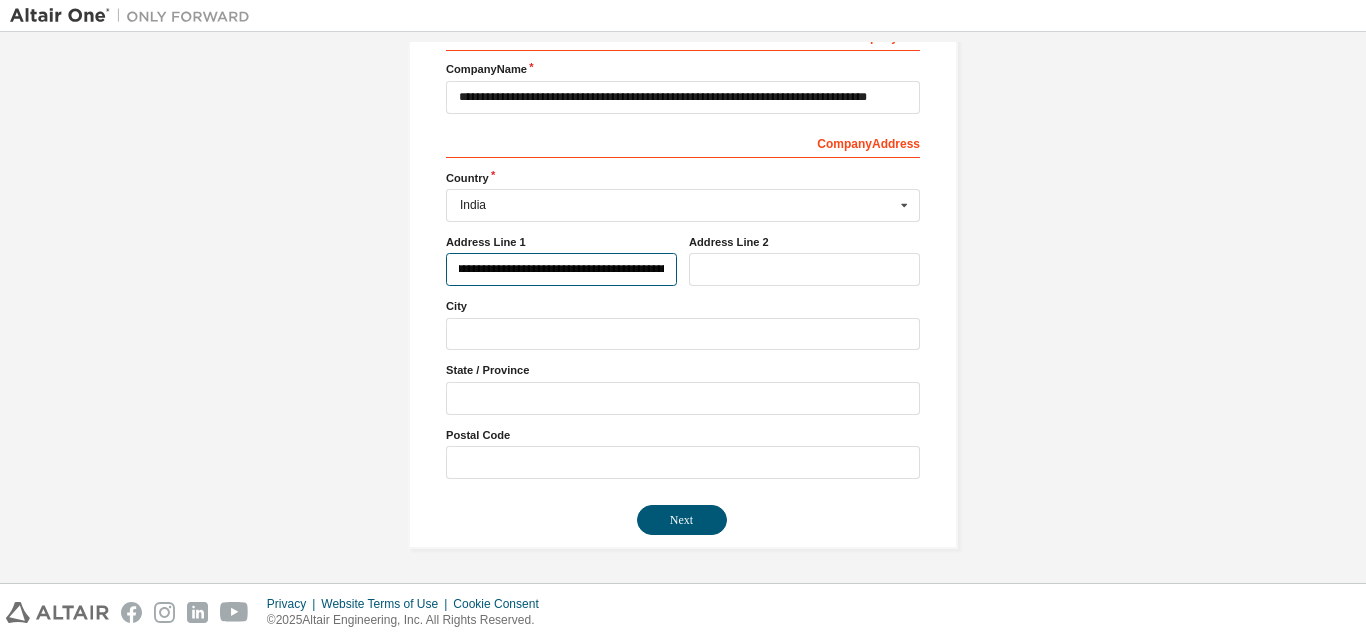 scroll, scrollTop: 0, scrollLeft: 78, axis: horizontal 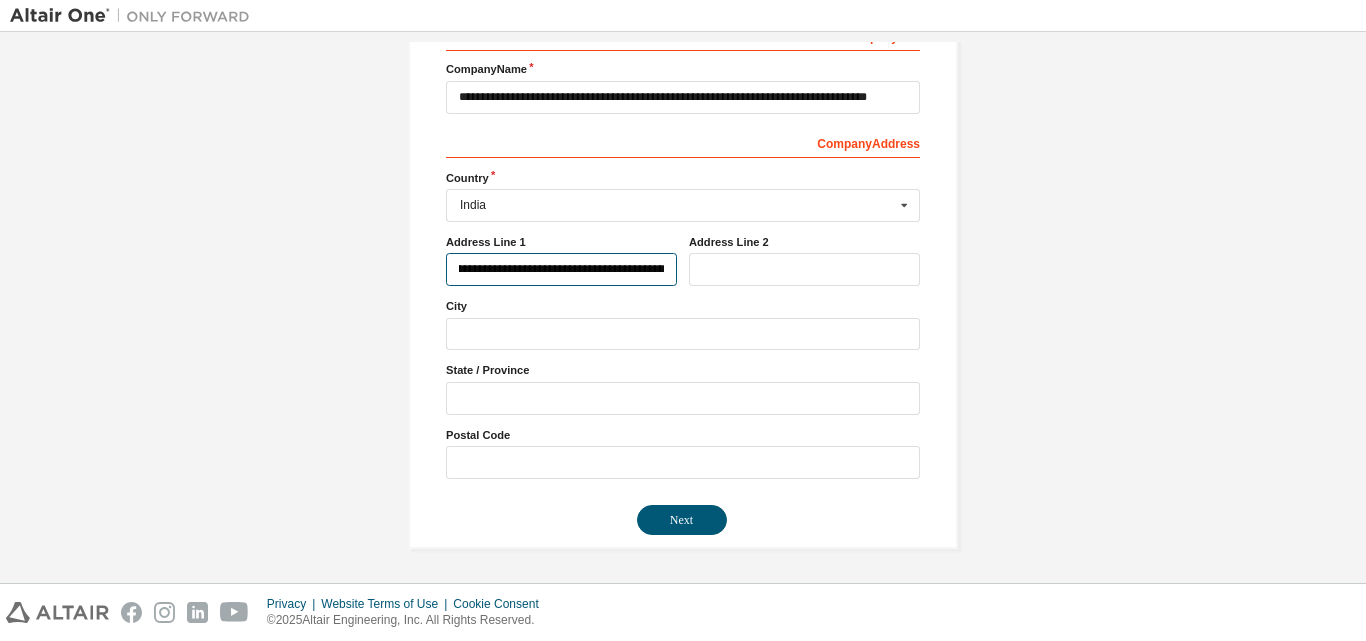 click on "**********" at bounding box center (561, 269) 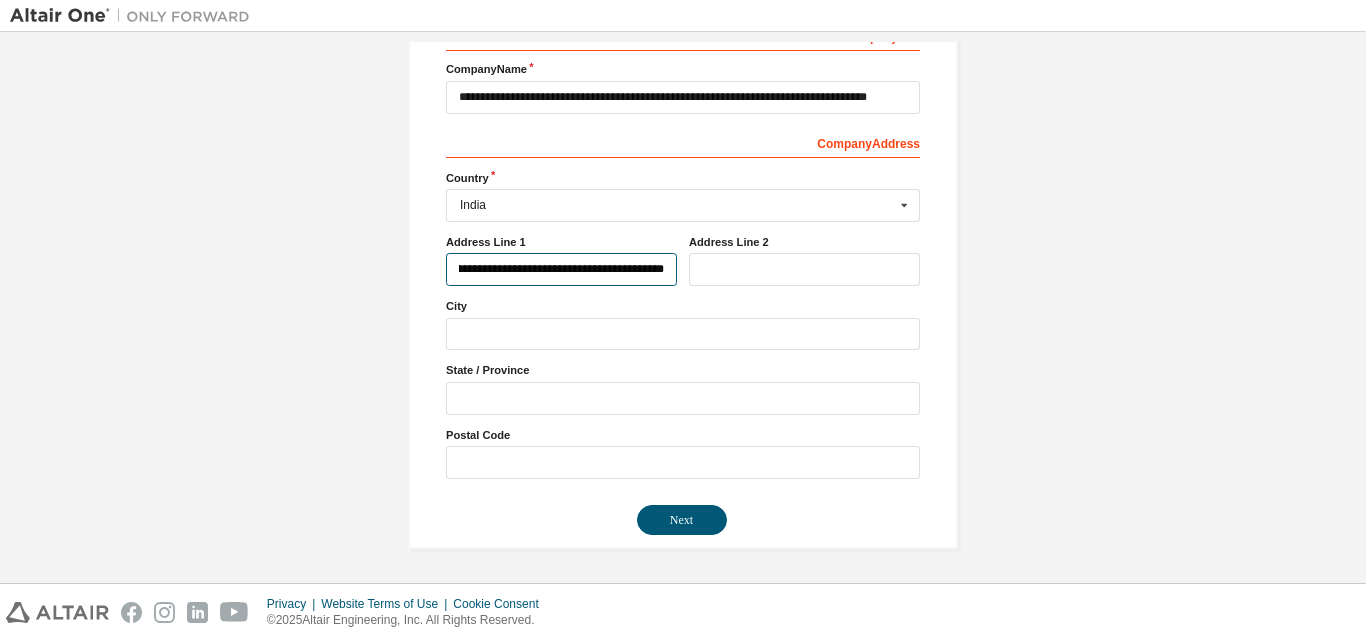 scroll, scrollTop: 0, scrollLeft: 70, axis: horizontal 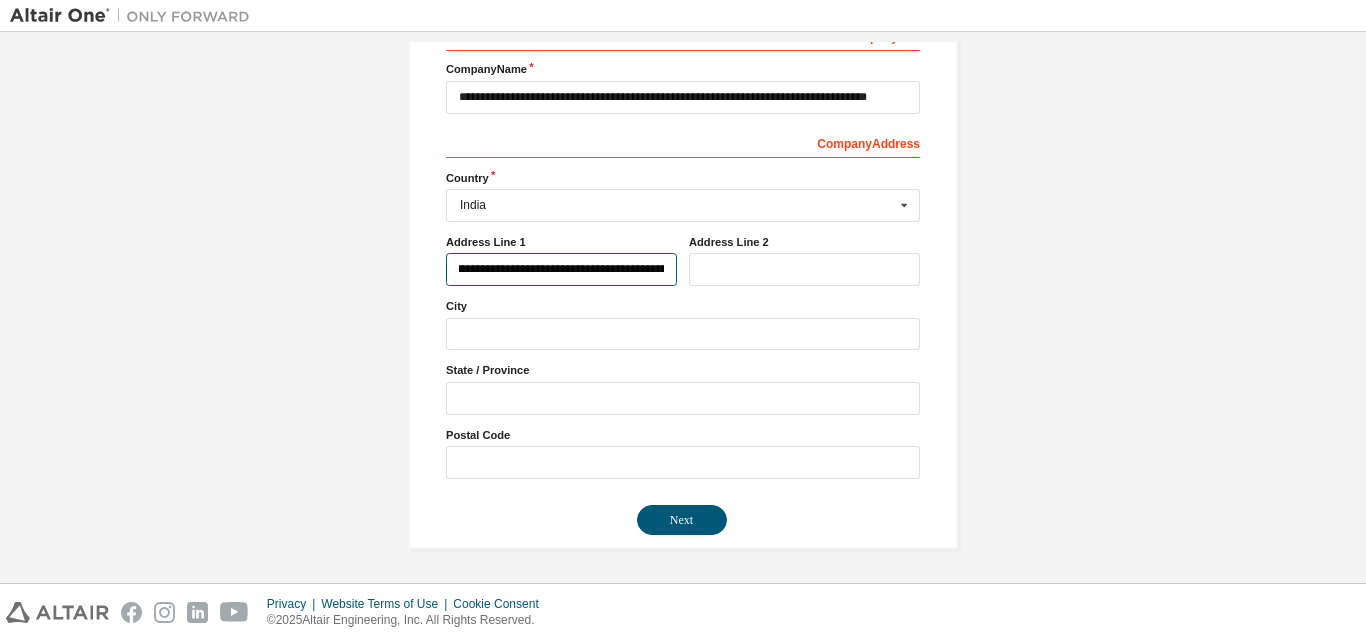 type on "**********" 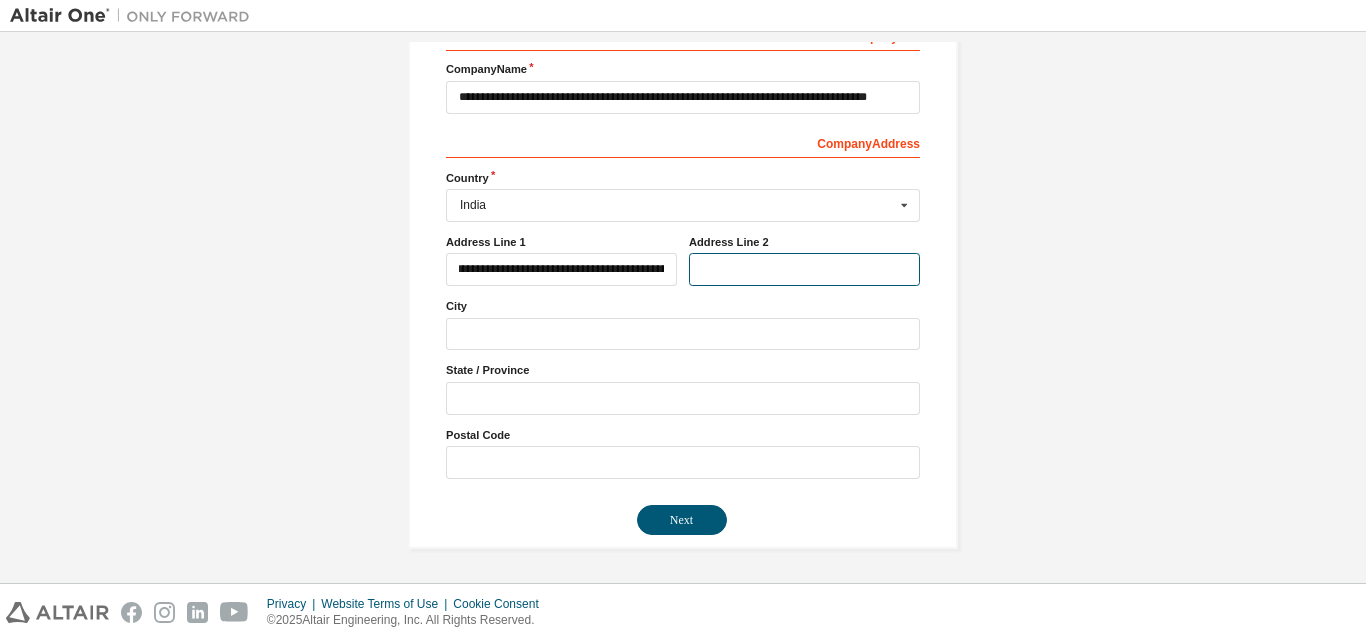scroll, scrollTop: 0, scrollLeft: 0, axis: both 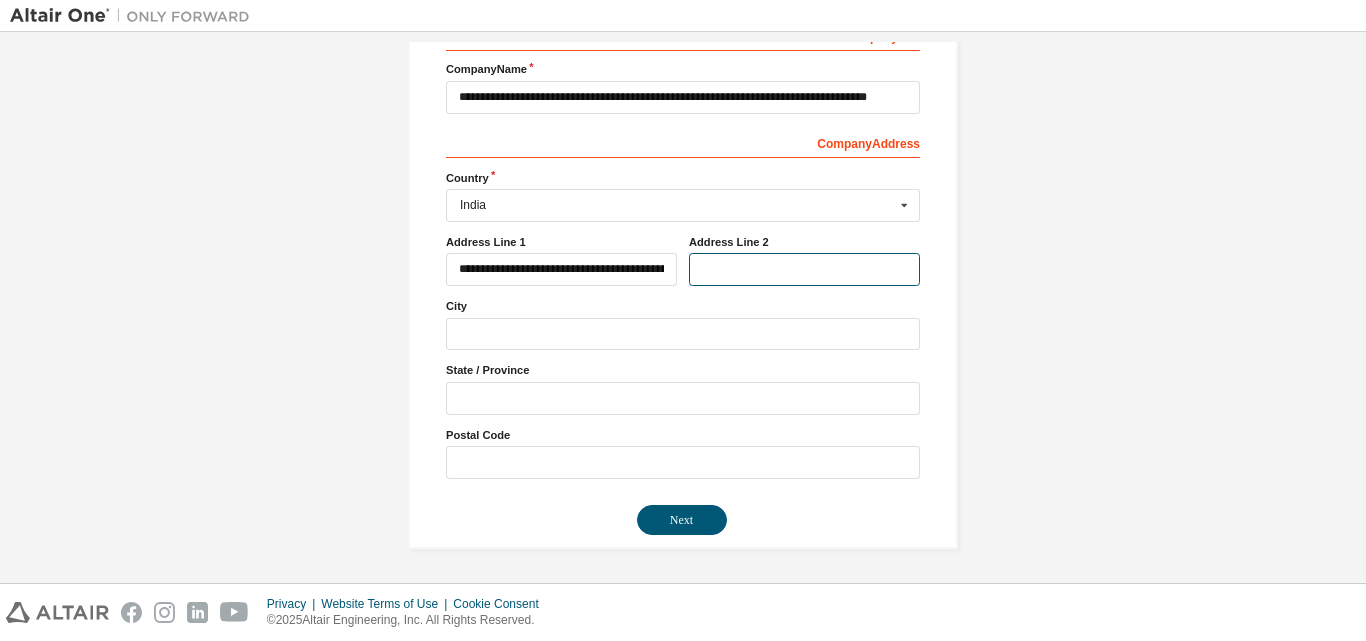 click at bounding box center [804, 269] 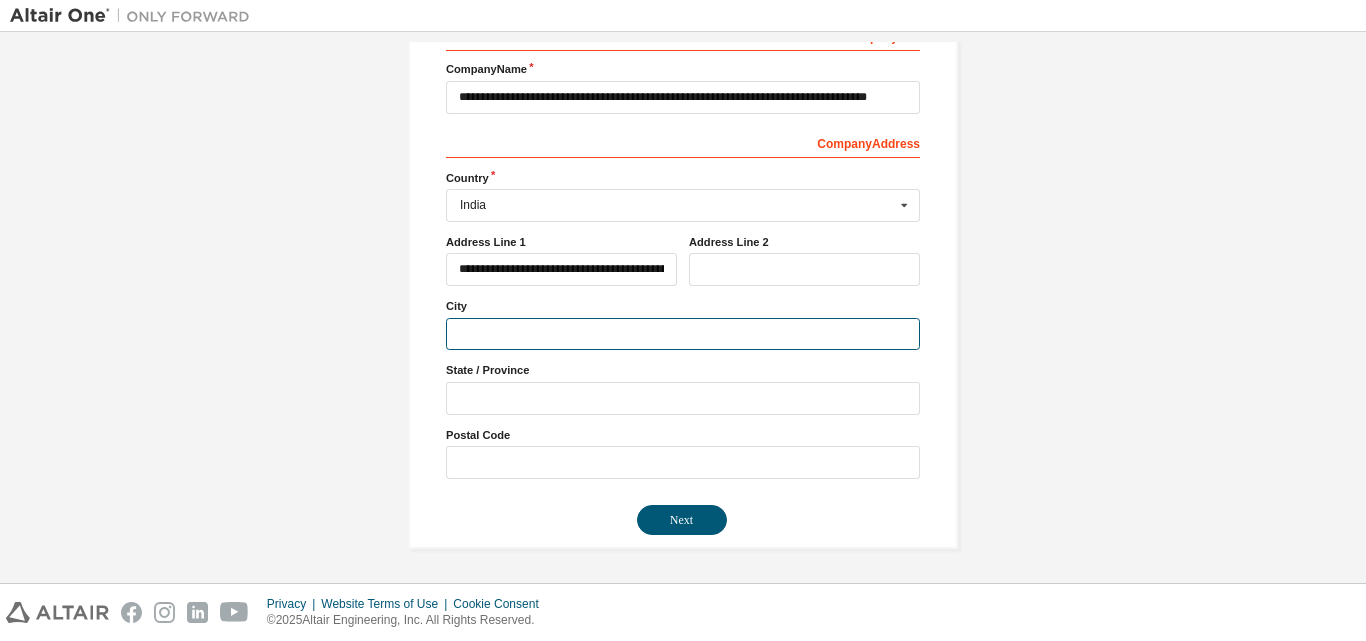 click at bounding box center (683, 334) 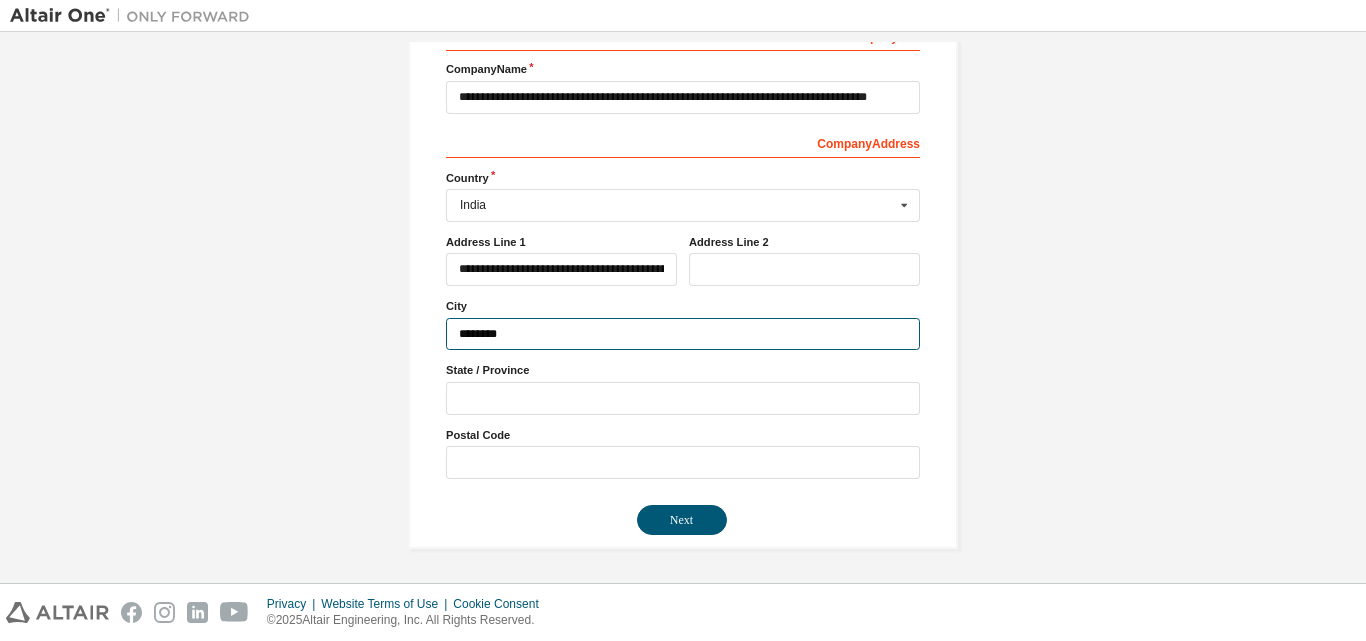 type on "********" 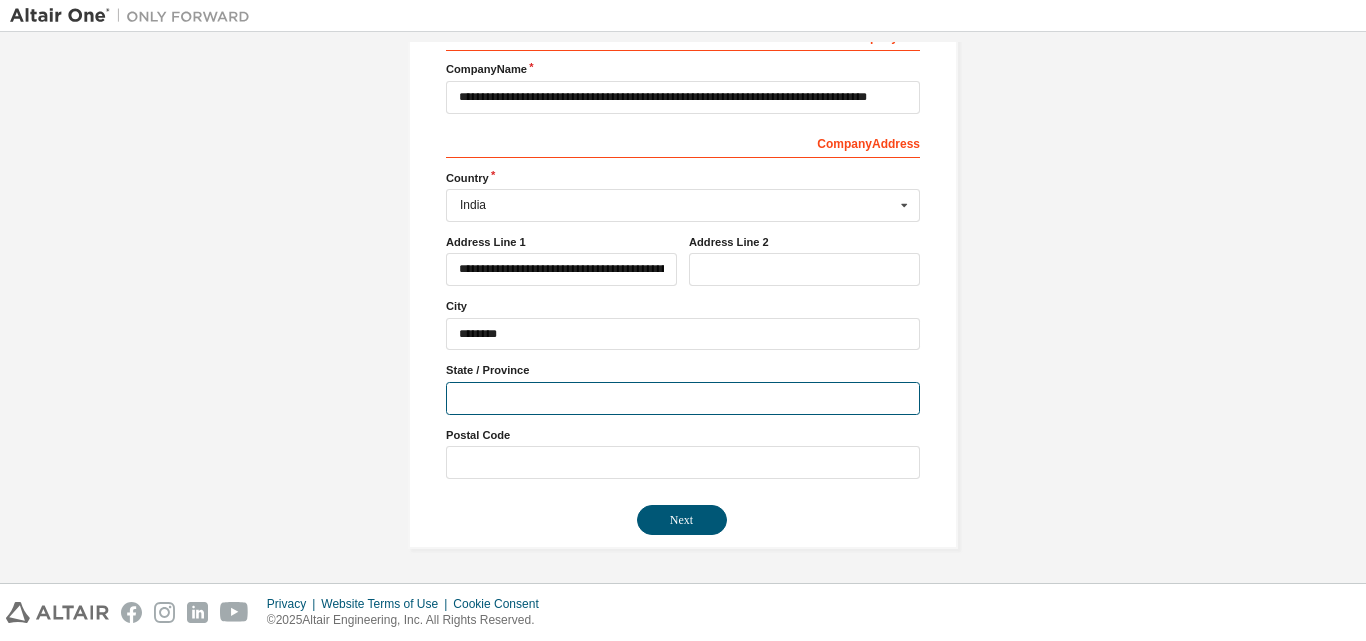 click on "**********" at bounding box center [683, 249] 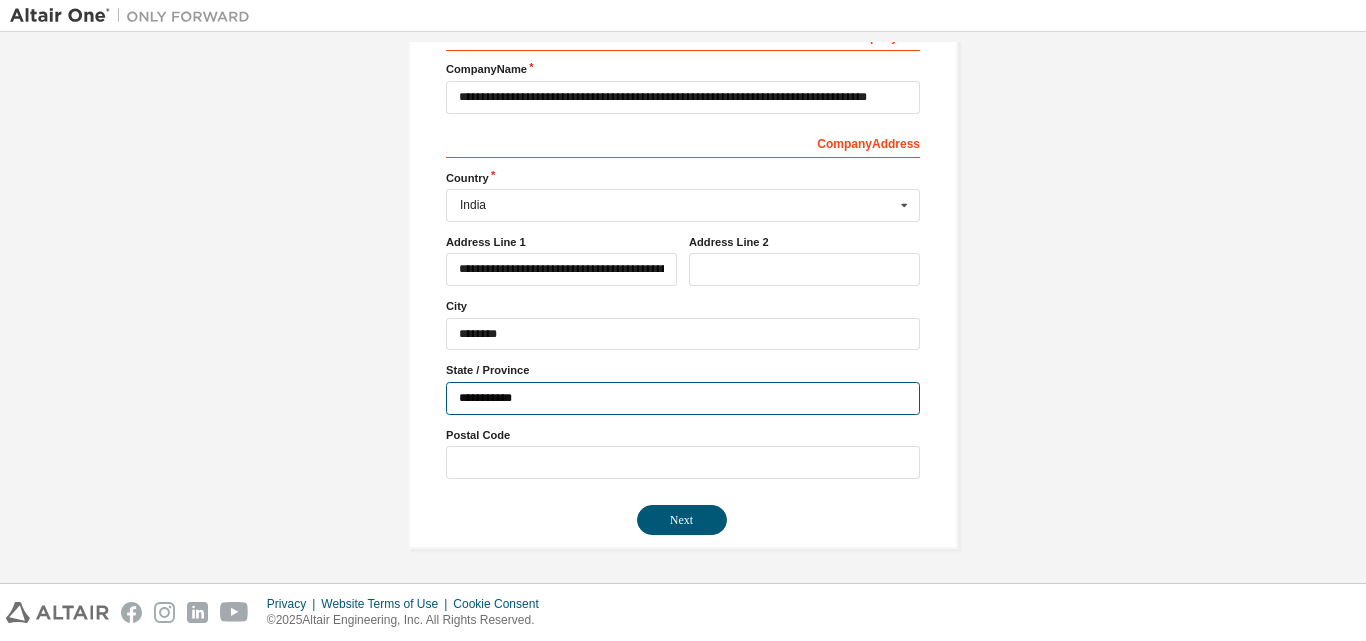 type on "**********" 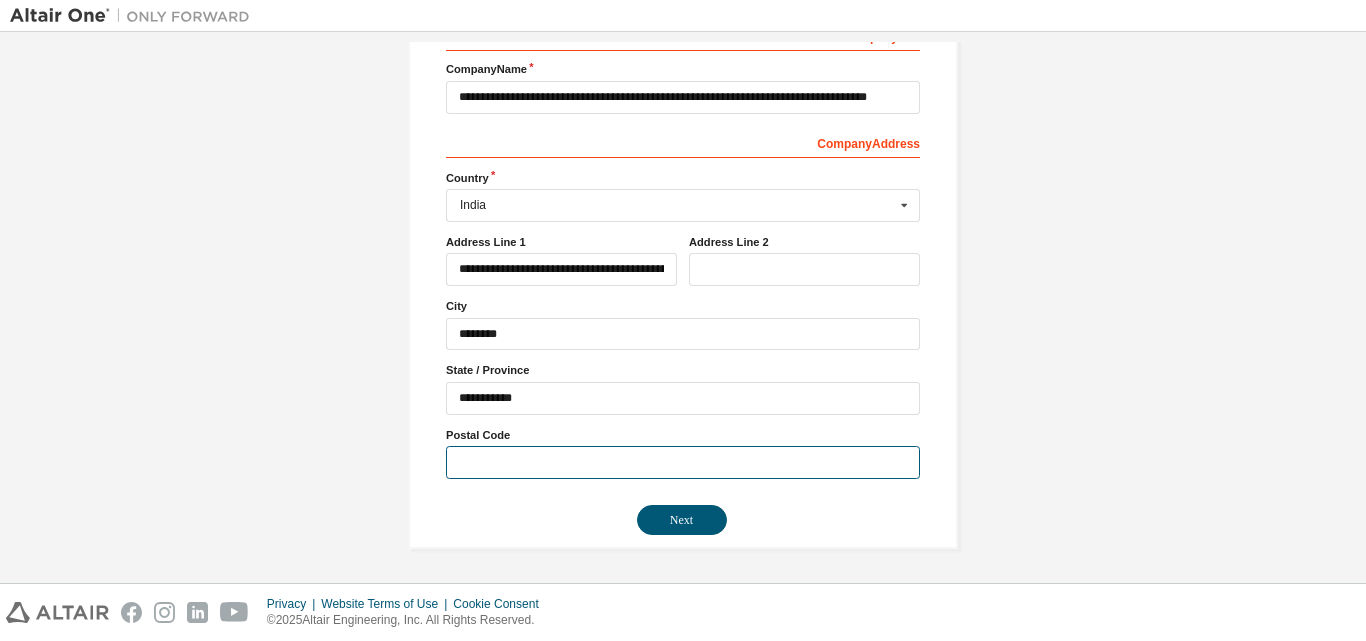 click at bounding box center (683, 462) 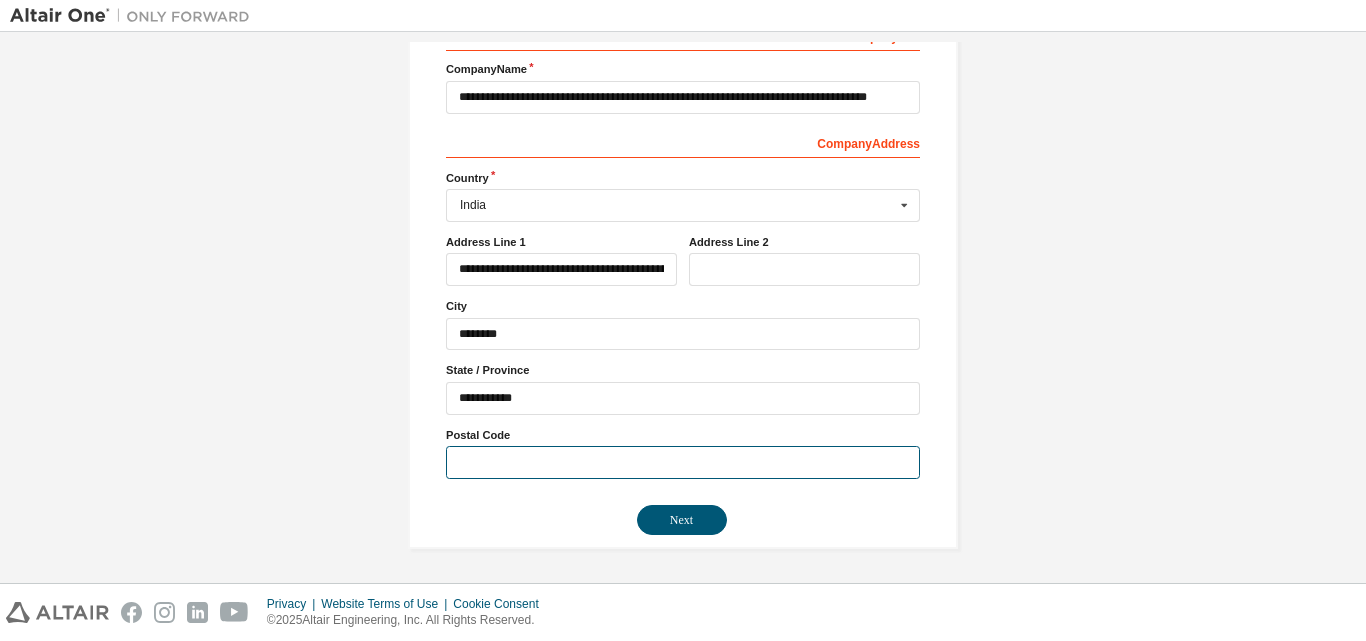 click at bounding box center [683, 462] 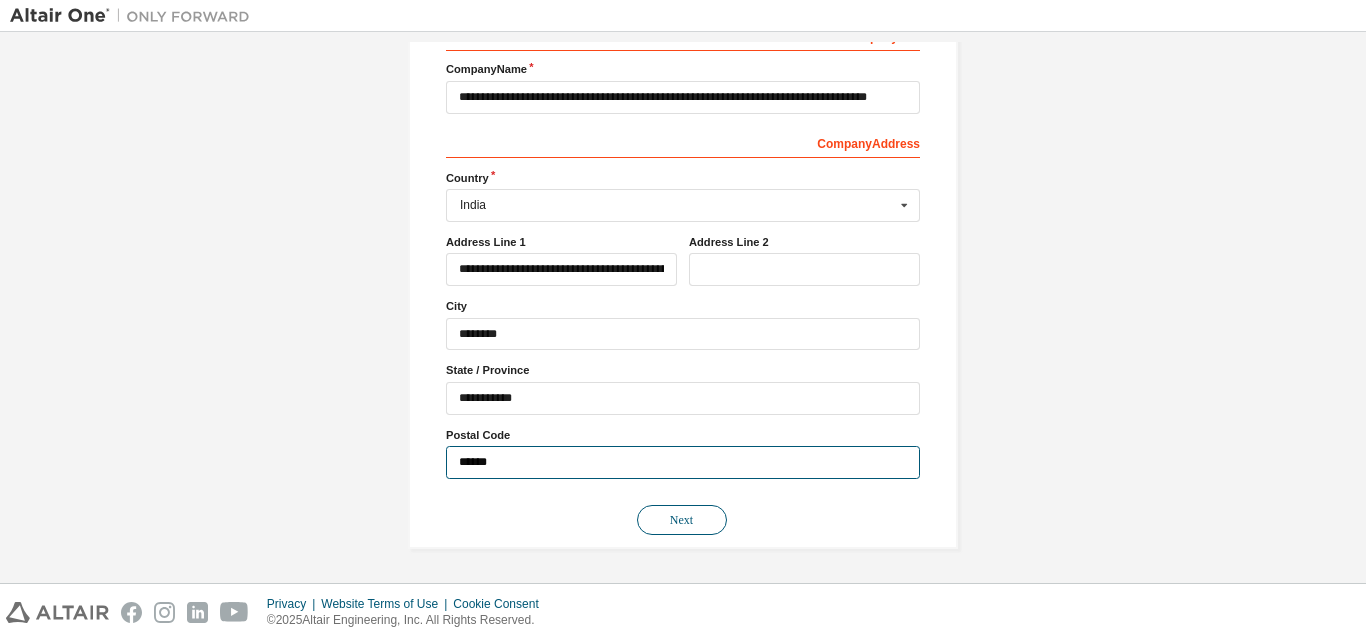 type on "******" 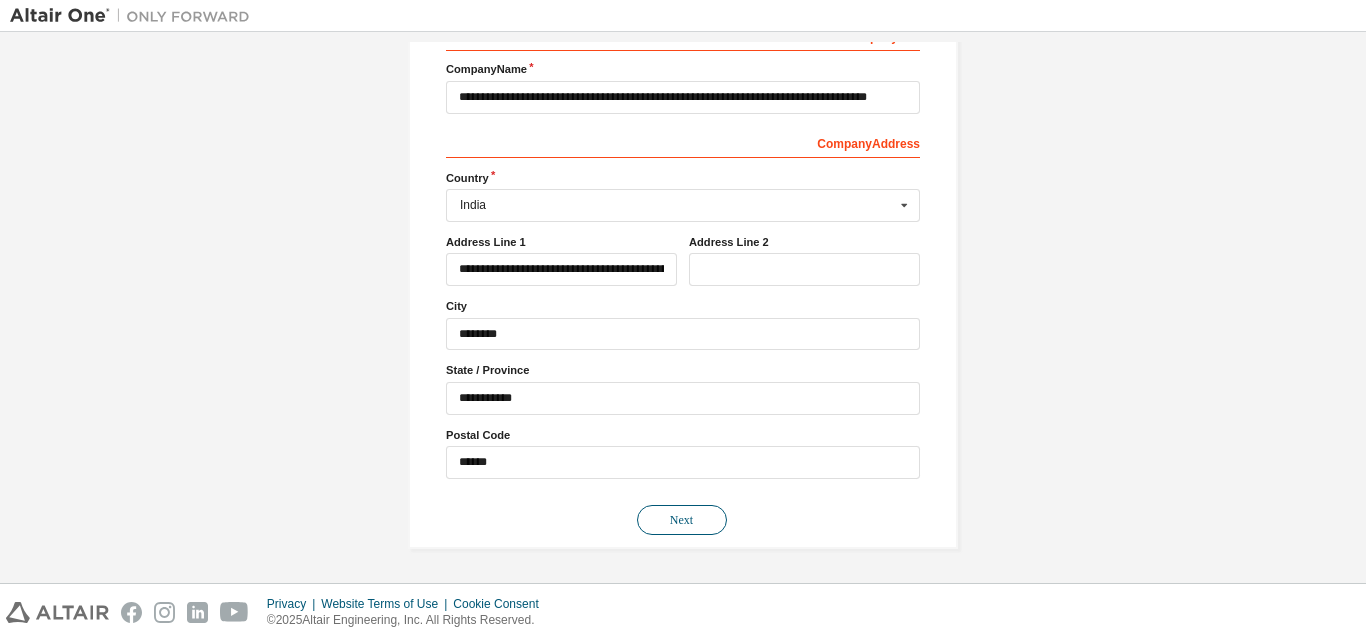 click on "Next" at bounding box center [682, 520] 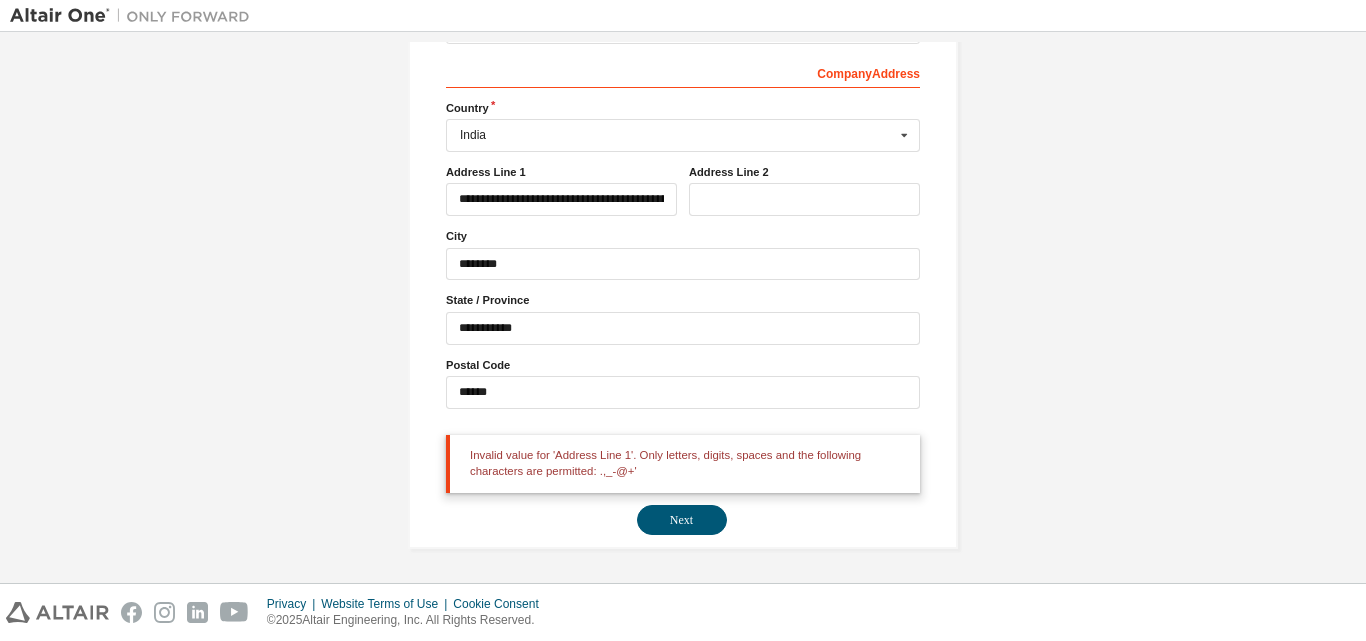 scroll, scrollTop: 273, scrollLeft: 0, axis: vertical 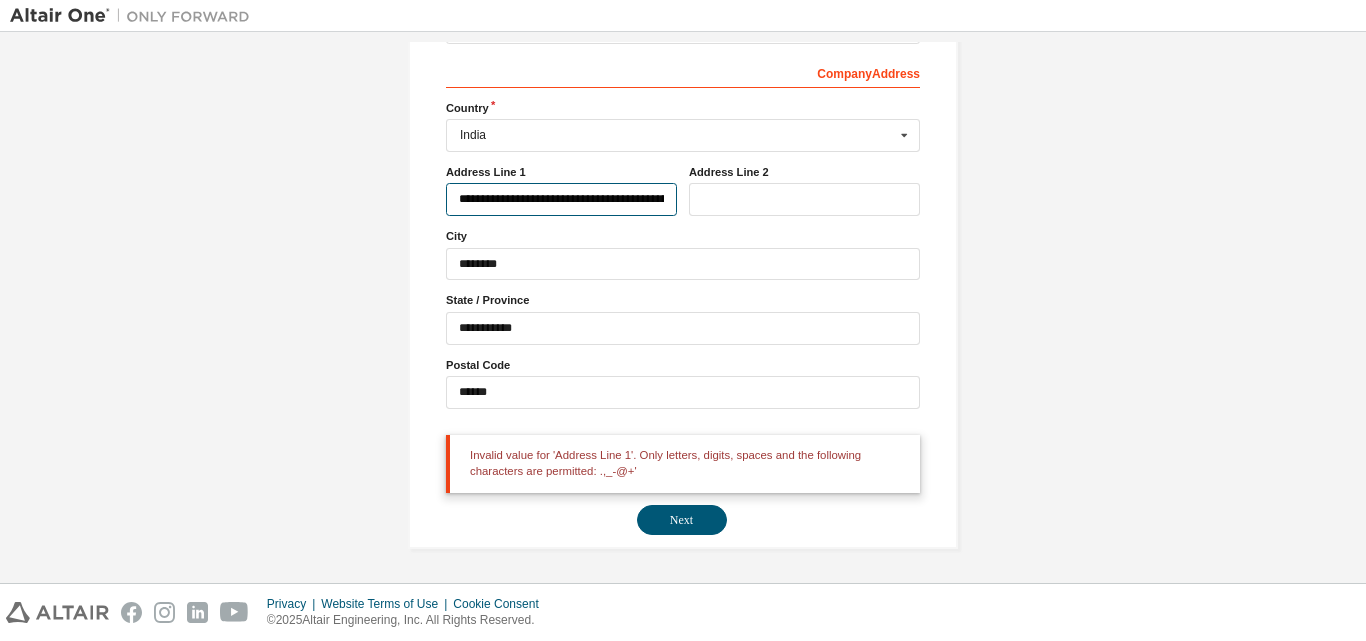 click on "**********" at bounding box center (561, 199) 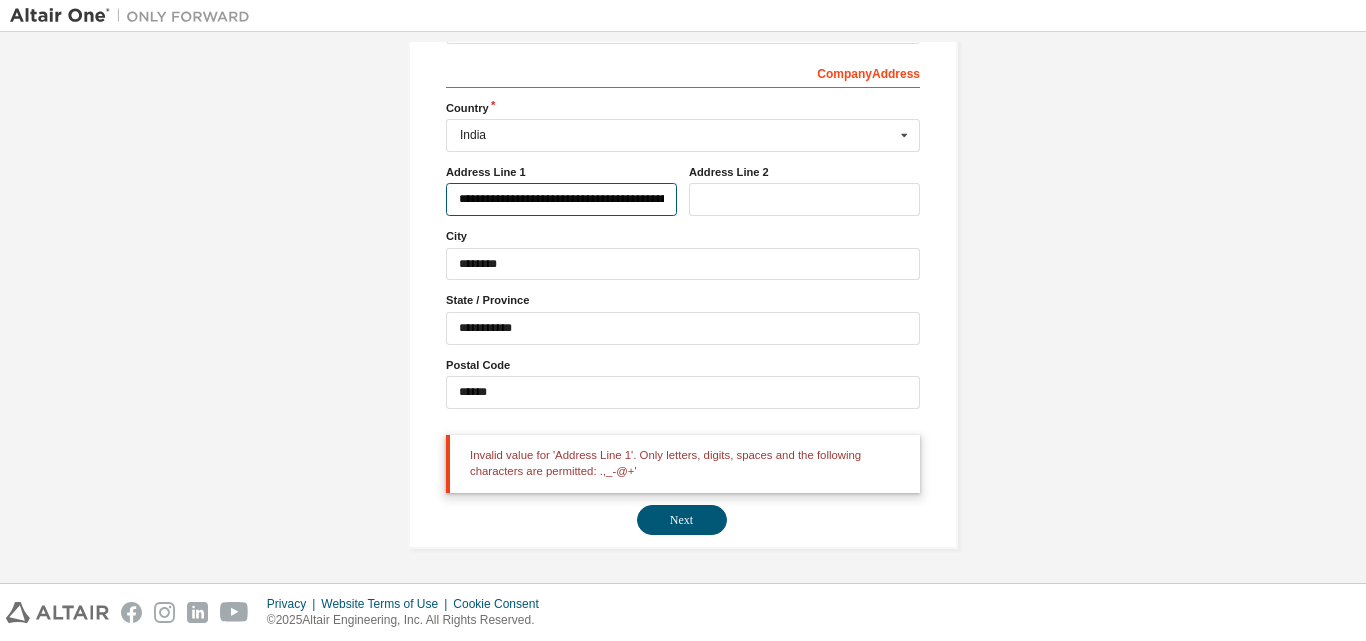 click on "**********" at bounding box center (561, 199) 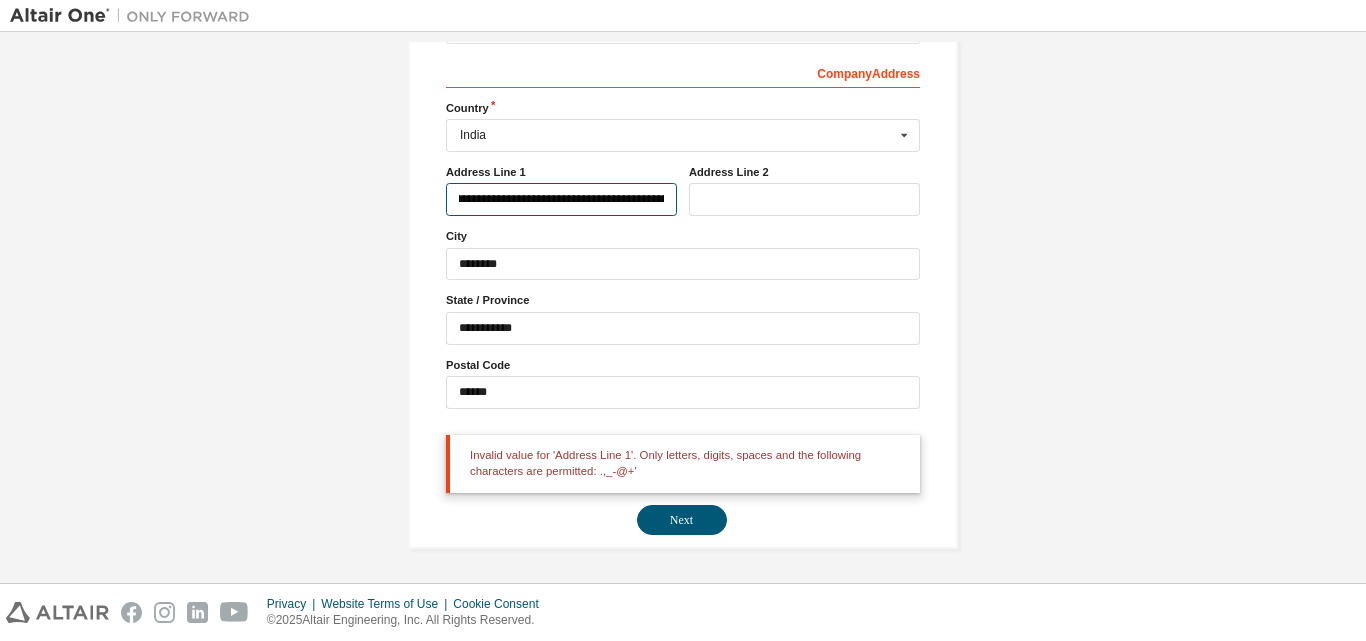 scroll, scrollTop: 0, scrollLeft: 31, axis: horizontal 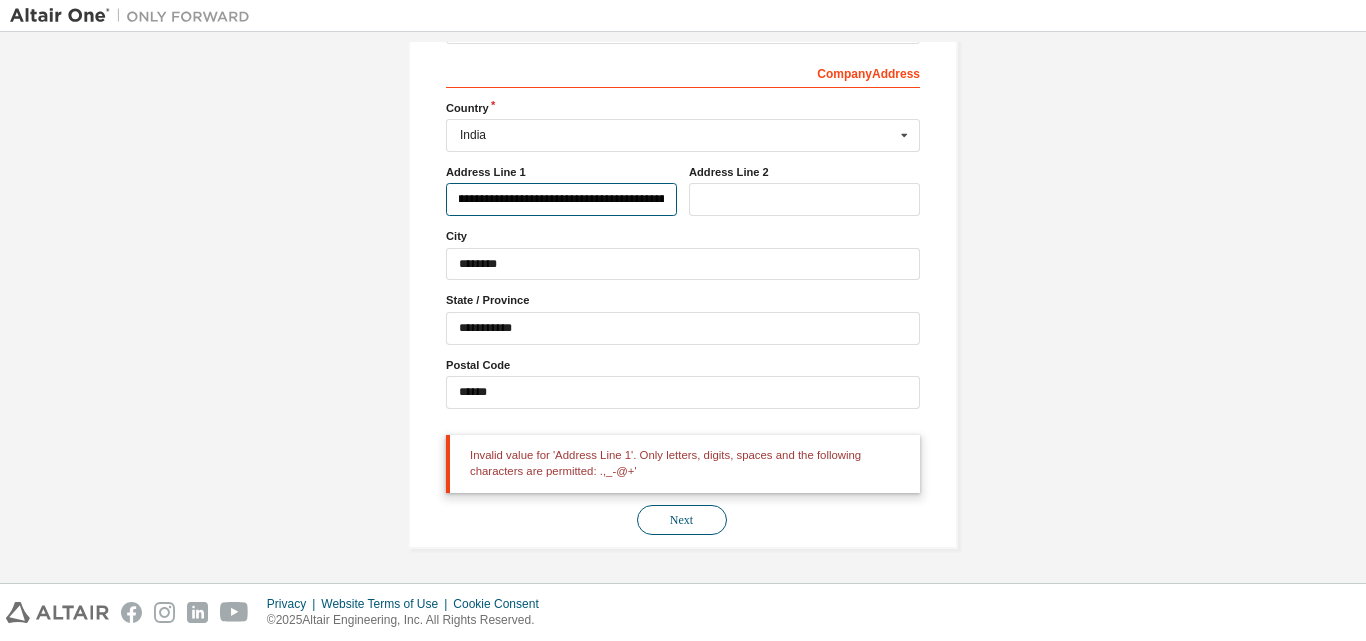 type on "**********" 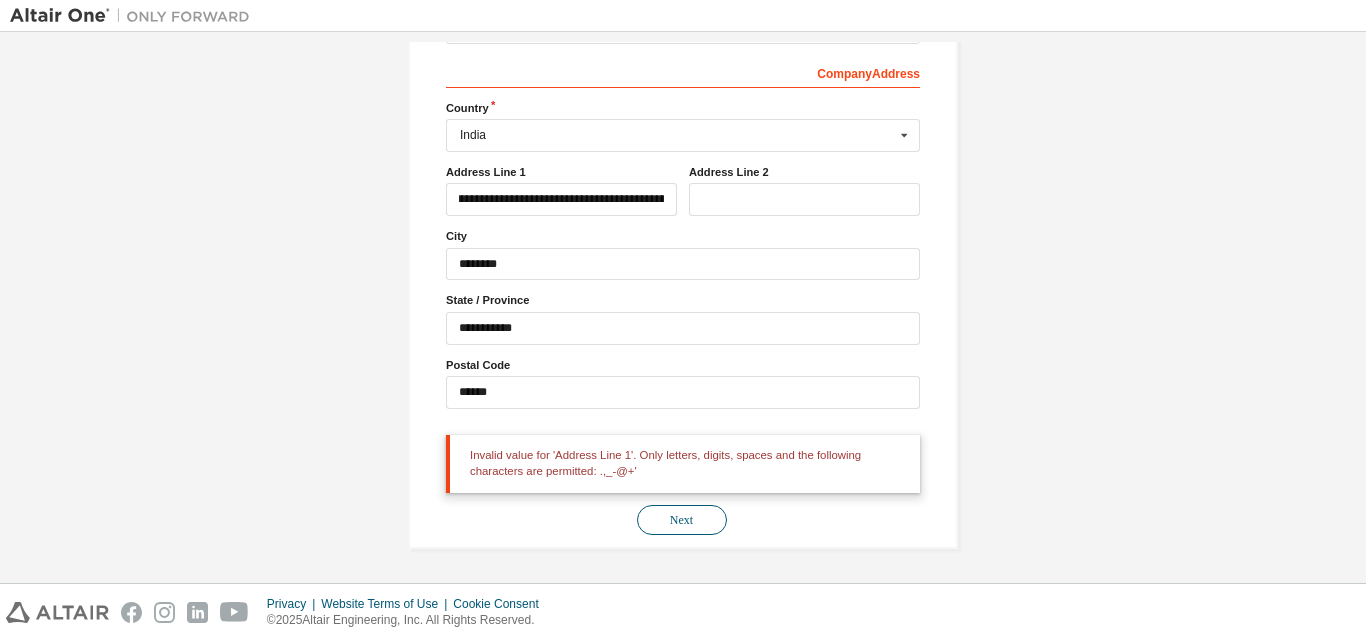 scroll, scrollTop: 0, scrollLeft: 0, axis: both 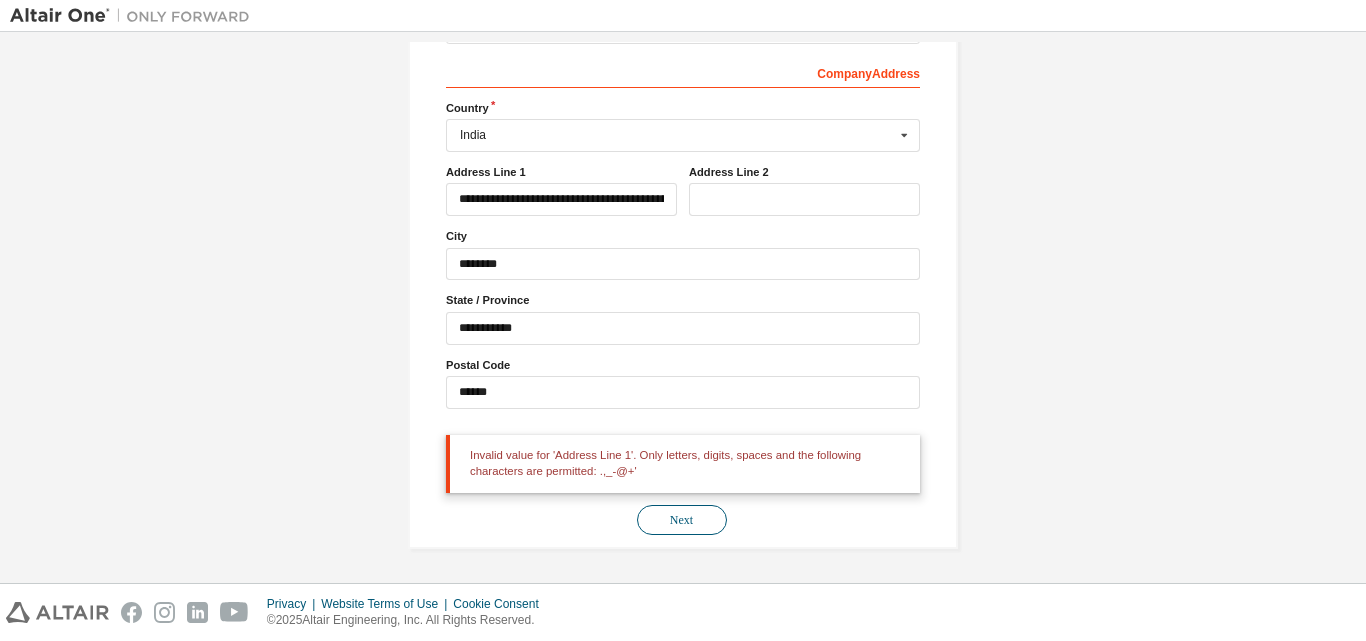 click on "Next" at bounding box center [682, 520] 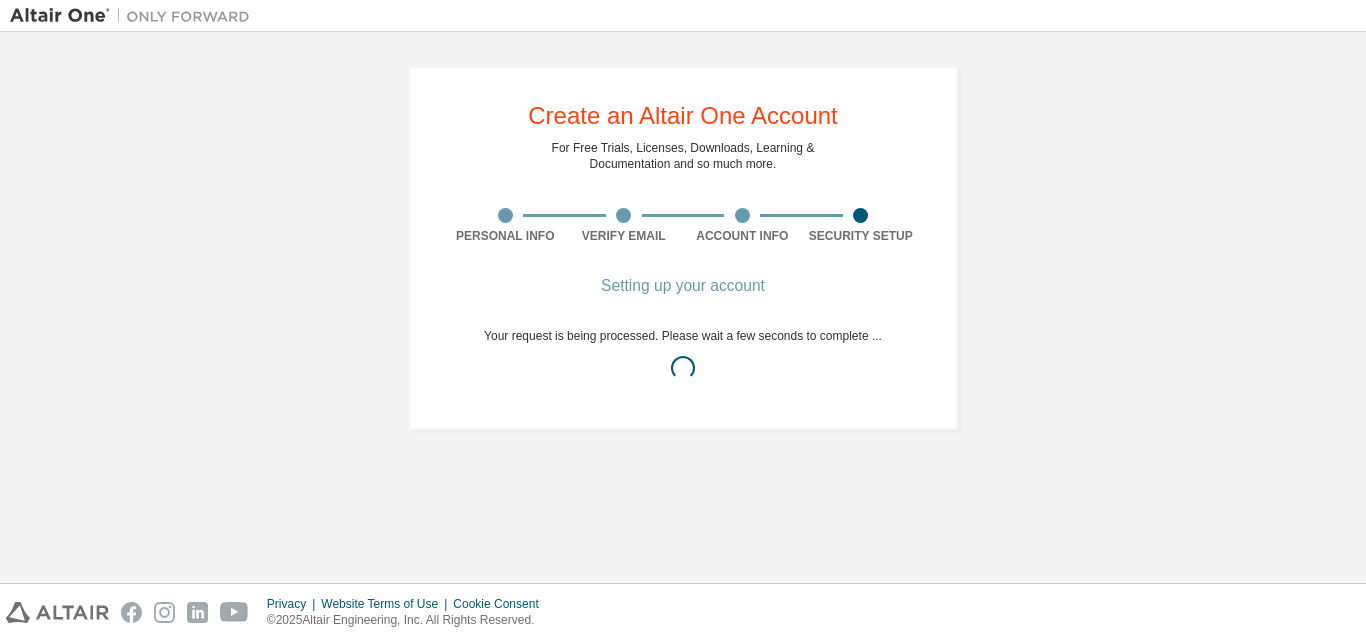 scroll, scrollTop: 0, scrollLeft: 0, axis: both 